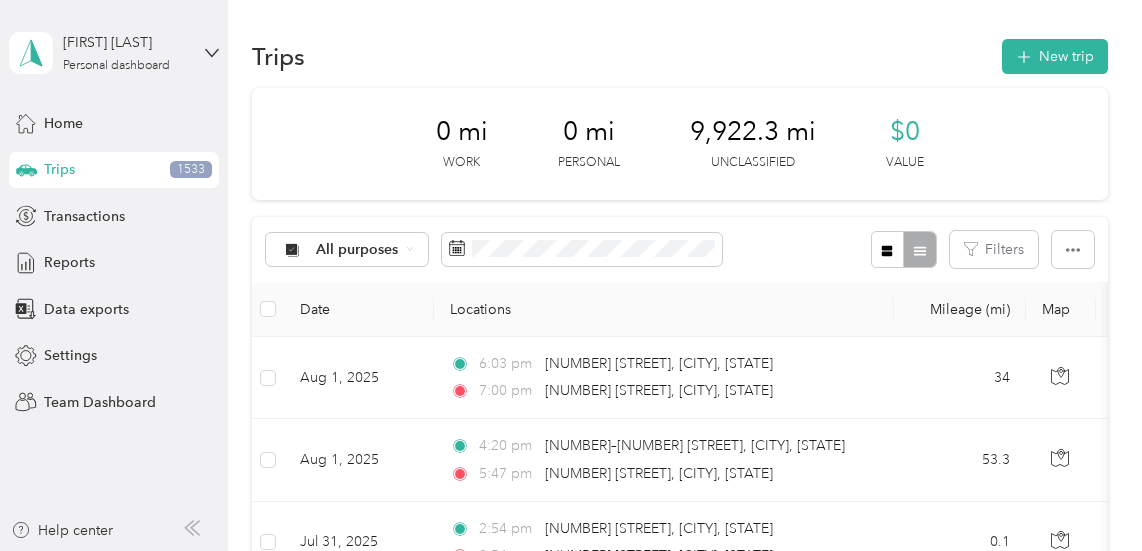 scroll, scrollTop: 0, scrollLeft: 0, axis: both 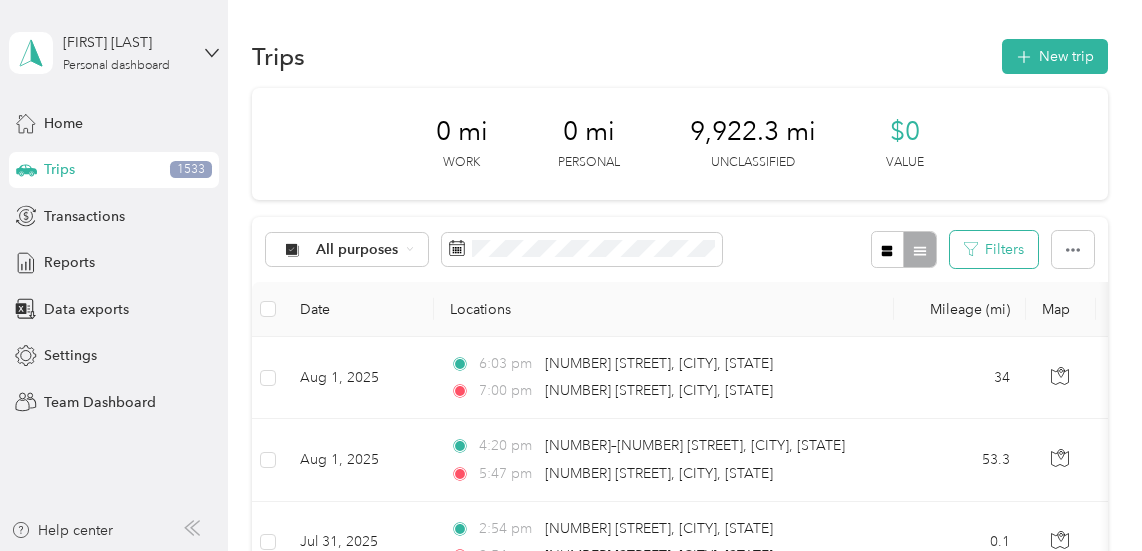 click 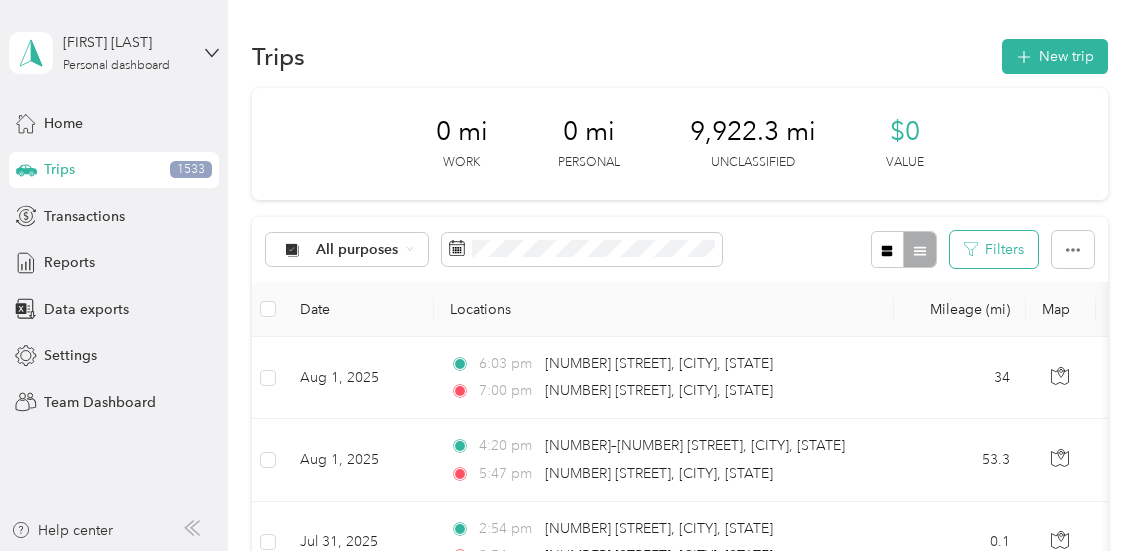 click on "Filters" at bounding box center [994, 249] 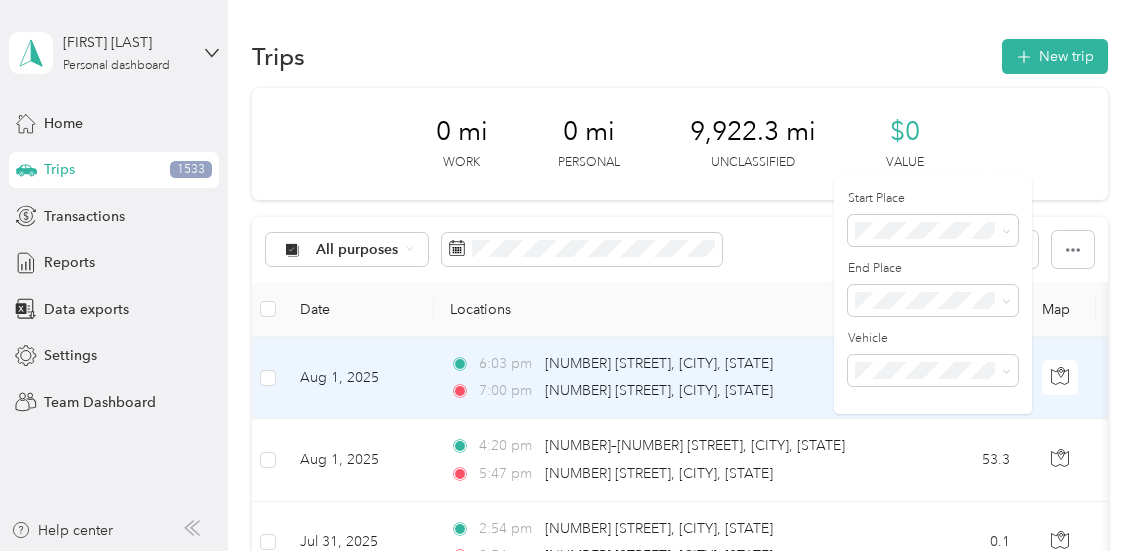 scroll, scrollTop: 100, scrollLeft: 0, axis: vertical 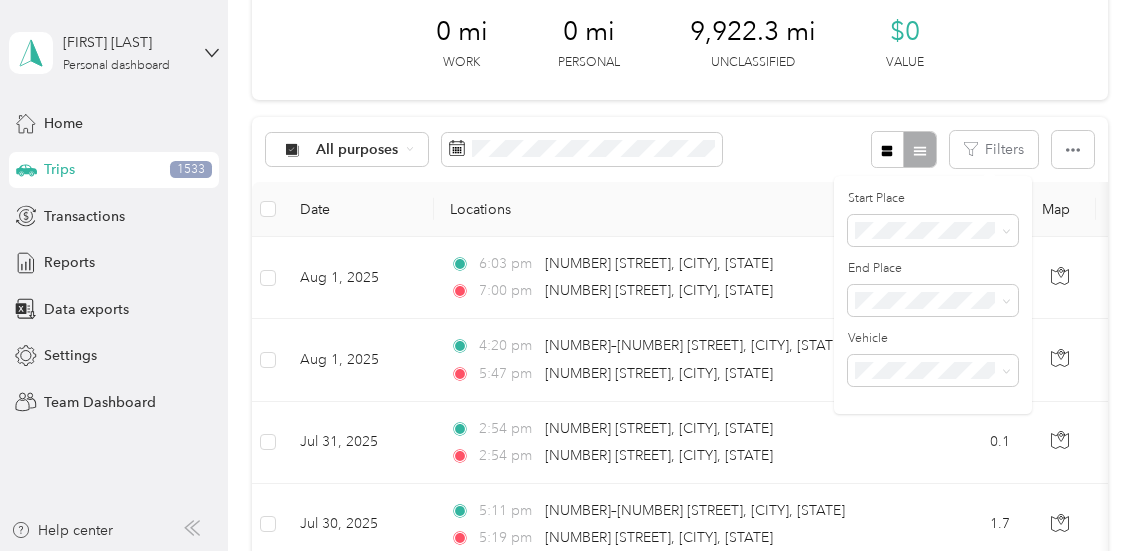 click at bounding box center (903, 149) 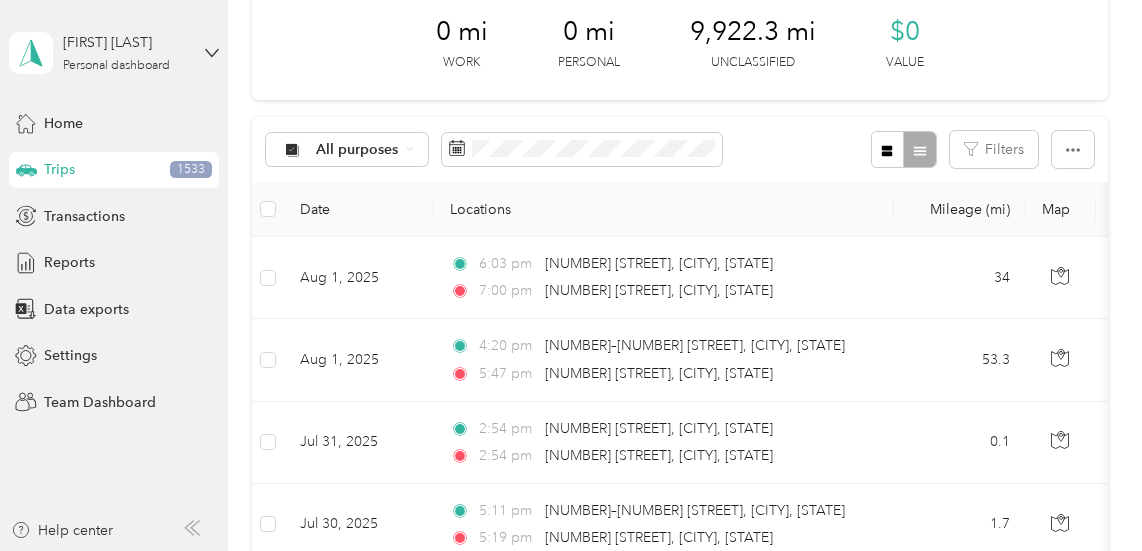 click at bounding box center (903, 149) 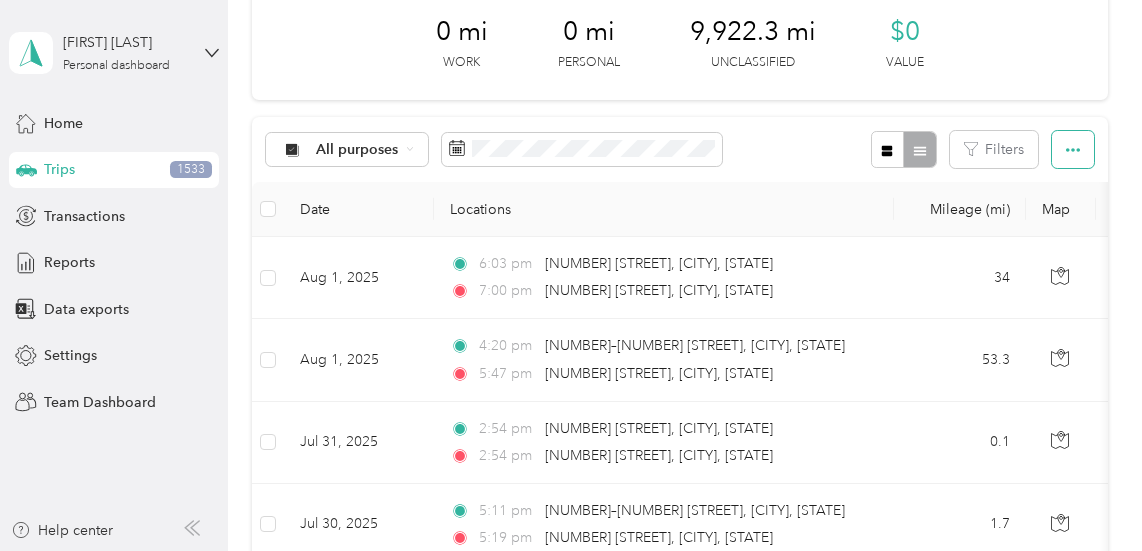 click at bounding box center (1073, 149) 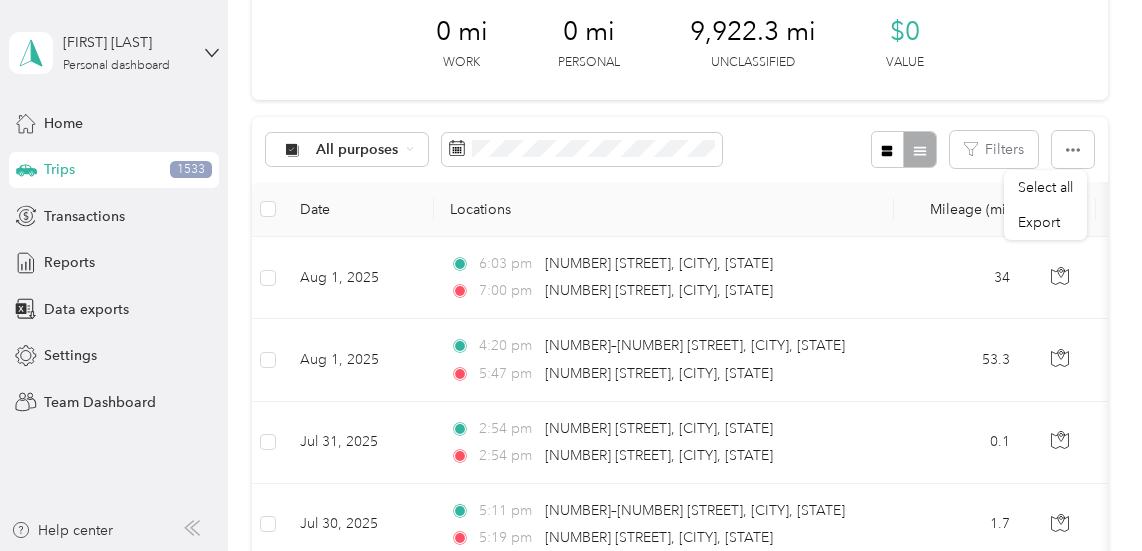 click on "All purposes Filters" at bounding box center [679, 149] 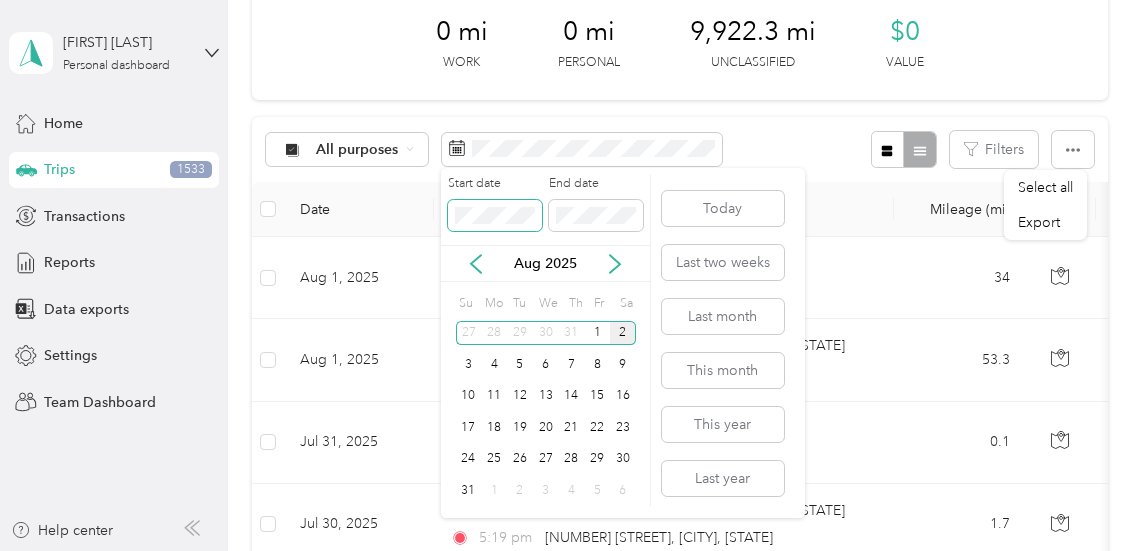 click on "[FIRST] [LAST] Personal dashboard Home Trips [NUMBER] Transactions Reports Data exports Settings Team Dashboard   Help center Trips New trip [NUMBER]   mi Work [NUMBER]   mi Personal [NUMBER]   mi Unclassified $[NUMBER] Value All purposes Filters Date Locations Mileage (mi) Map Mileage value Purpose Track Method Report                     [MONTH] [NUMBER], [YEAR] [TIME] [NUMBER] [STREET], [CITY], [STATE] [TIME] [NUMBER] [STREET], [CITY], [STATE] [NUMBER] $[NUMBER] GPS -- [MONTH] [NUMBER], [YEAR] [TIME] [NUMBER]–[NUMBER] [STREET], [CITY], [STATE] [TIME] [NUMBER] [STREET], [CITY], [STATE] [NUMBER] $[NUMBER] GPS -- [MONTH] [NUMBER], [YEAR] [TIME] [NUMBER] [STREET], [CITY], [STATE] [TIME] [NUMBER] [STREET], [CITY], [STATE] [NUMBER] $[NUMBER] GPS -- [MONTH] [NUMBER], [YEAR] [TIME] [NUMBER] [STREET], [CITY], [STATE] [TIME] [NUMBER] [STREET], [CITY], [STATE] [NUMBER] $[NUMBER] GPS -- [MONTH] [NUMBER], [YEAR] [TIME] [NUMBER] [STREET], [CITY], [STATE] [TIME] [NUMBER] [STREET], [CITY], [STATE] [NUMBER] $[NUMBER] GPS -- [MONTH] [NUMBER], [YEAR] [TIME] [TIME] [NUMBER] $[NUMBER]" at bounding box center (566, 275) 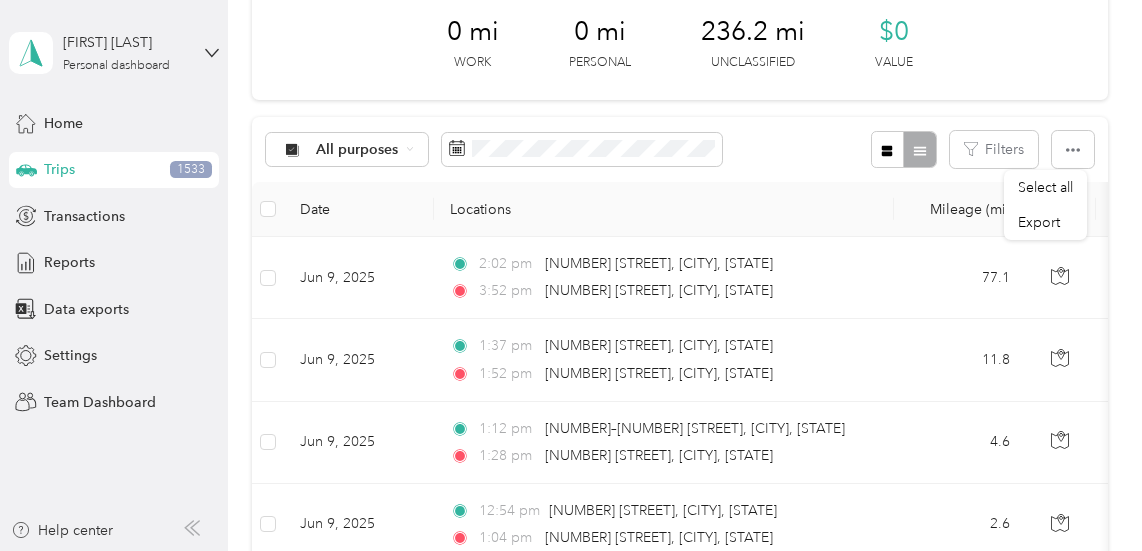 click on "All purposes Filters" at bounding box center [679, 149] 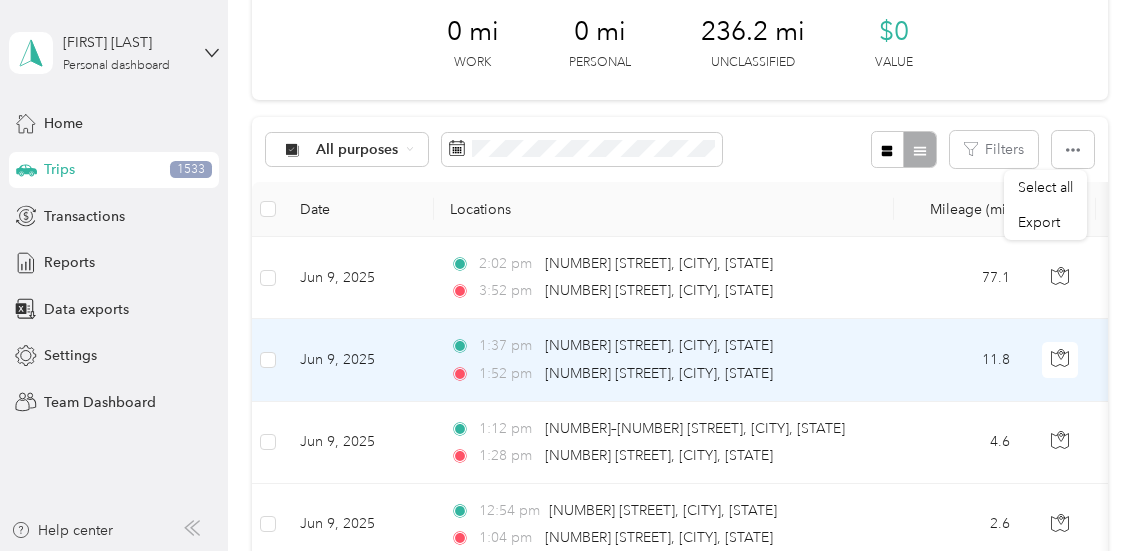 scroll, scrollTop: 0, scrollLeft: 0, axis: both 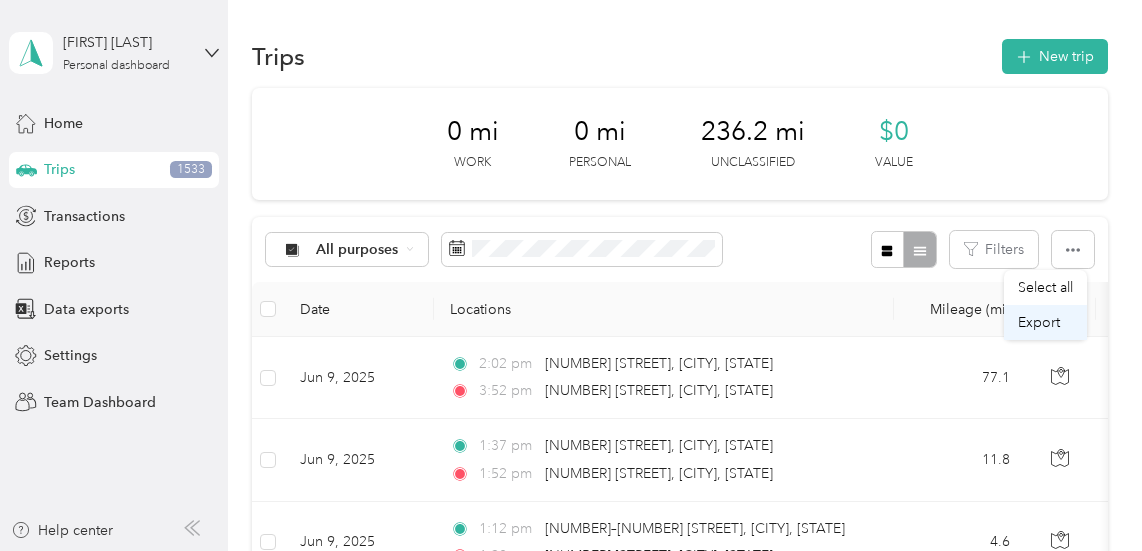 click on "Export" at bounding box center (1039, 322) 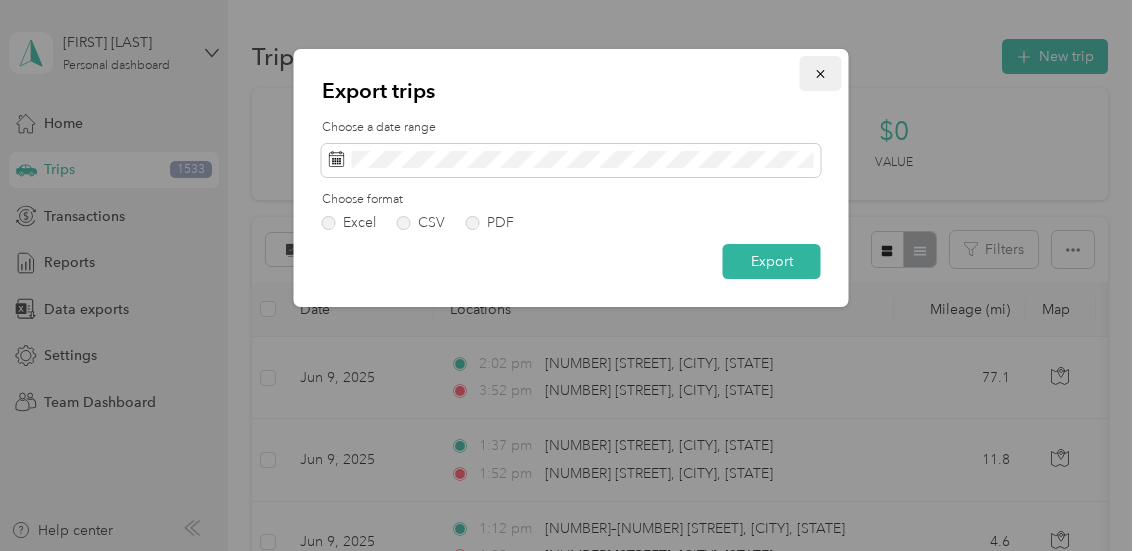 click at bounding box center (821, 73) 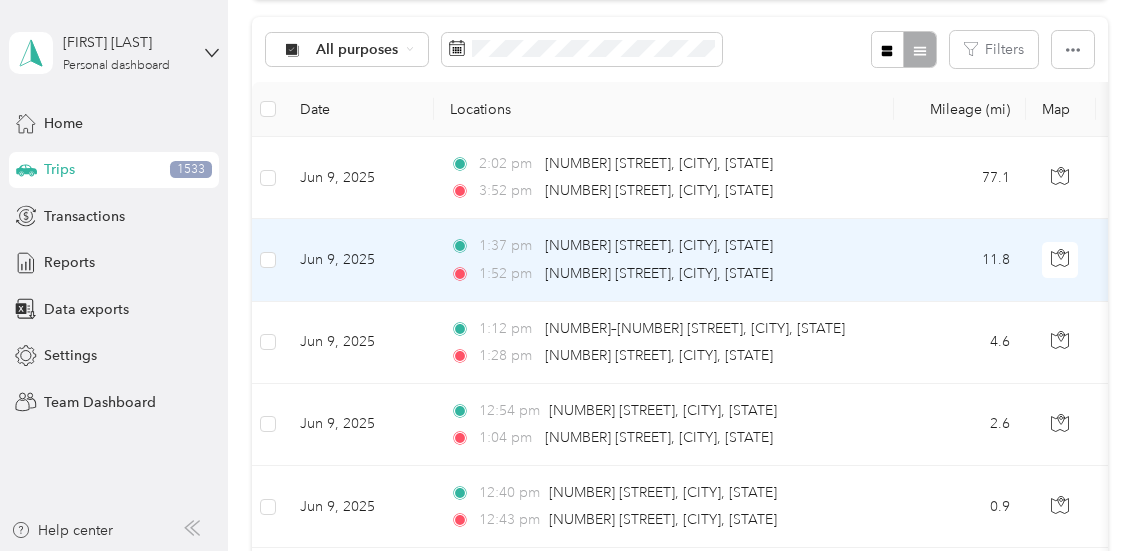 scroll, scrollTop: 100, scrollLeft: 0, axis: vertical 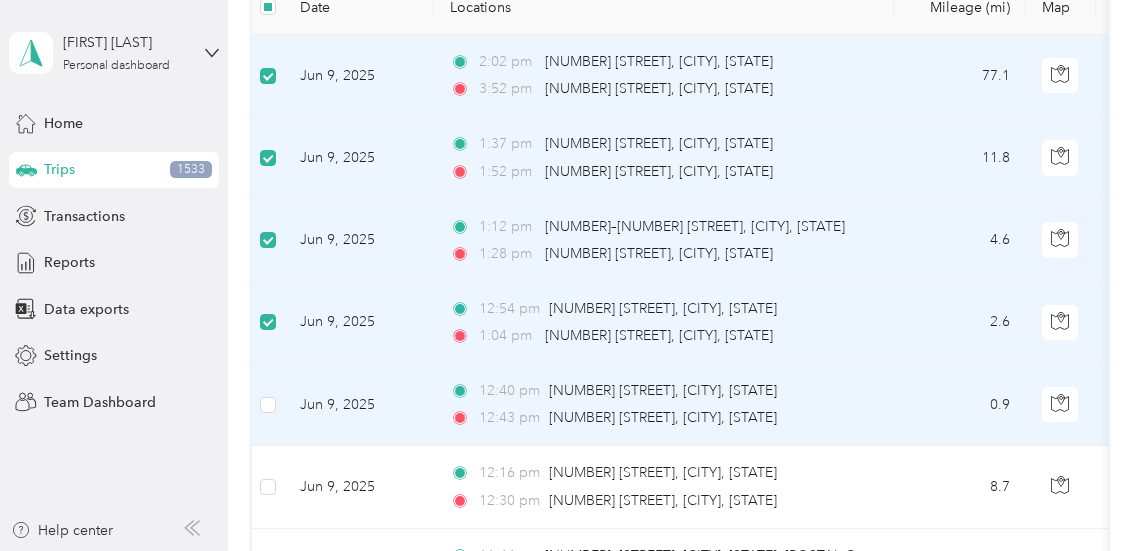 click at bounding box center [268, 405] 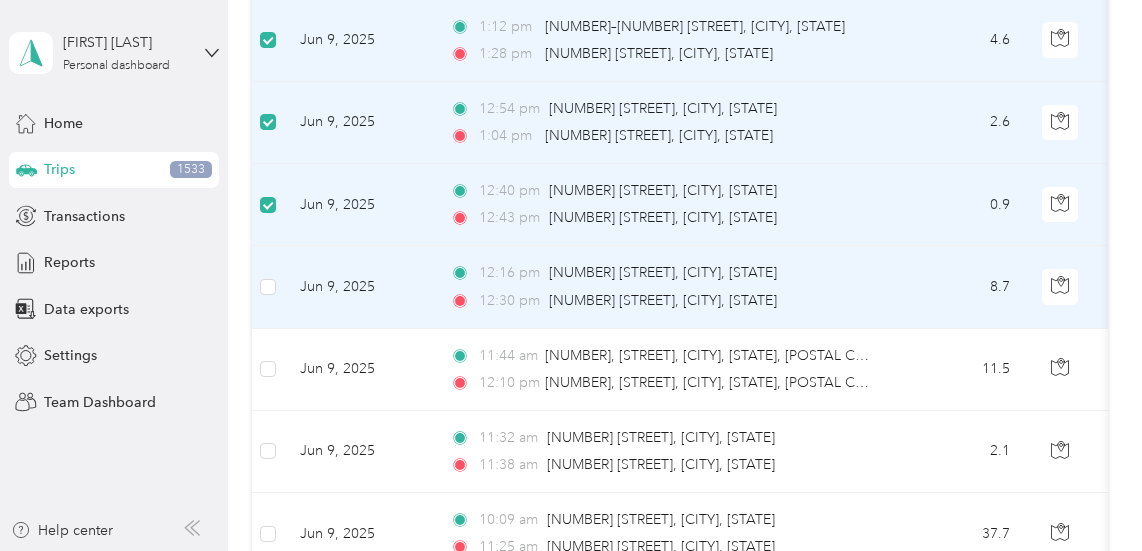 scroll, scrollTop: 400, scrollLeft: 0, axis: vertical 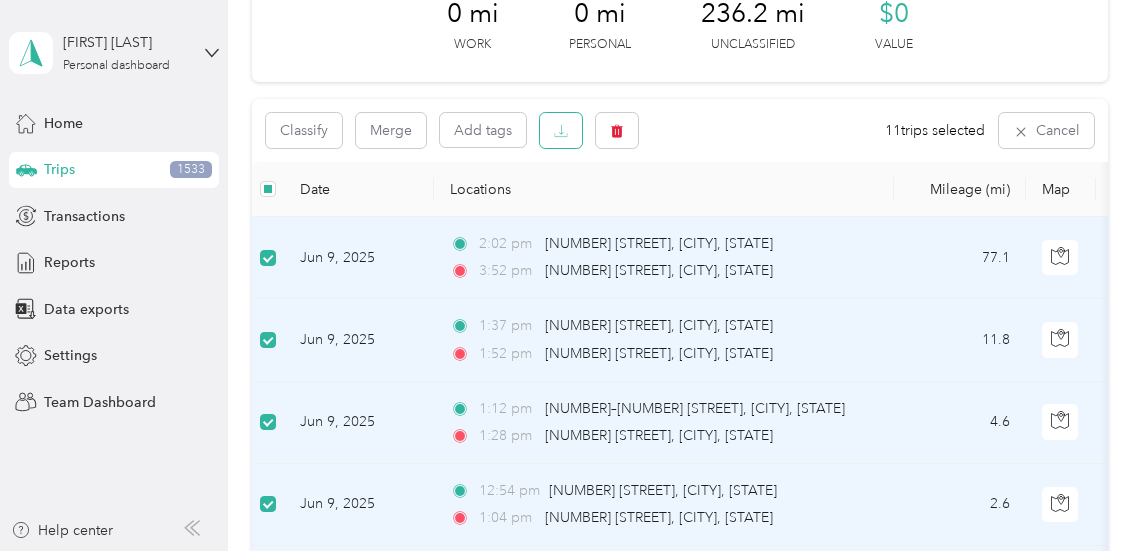 click 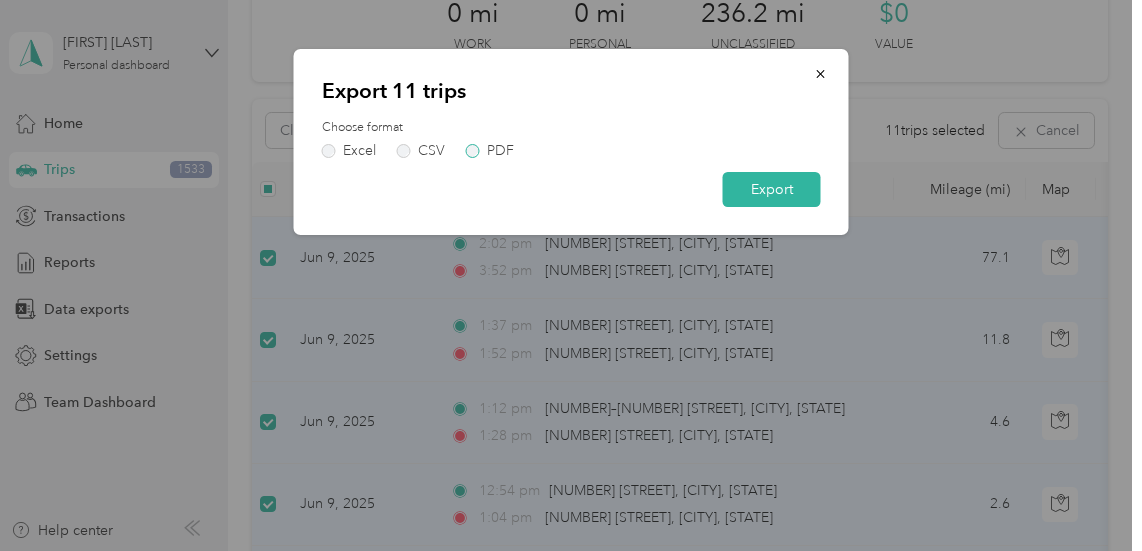 click on "PDF" at bounding box center [490, 151] 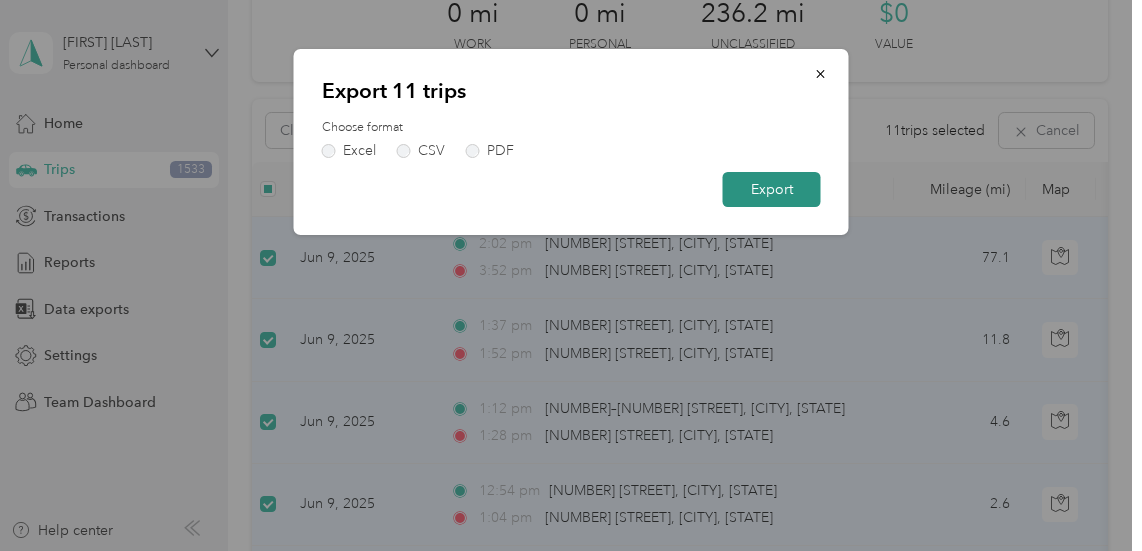 click on "Export" at bounding box center (772, 189) 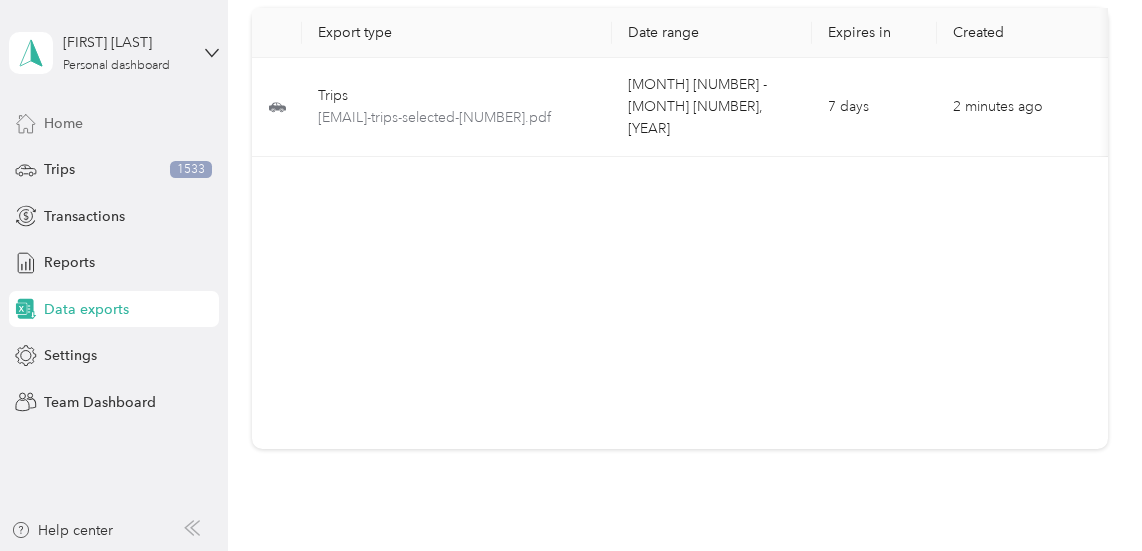 click on "Home" at bounding box center (63, 123) 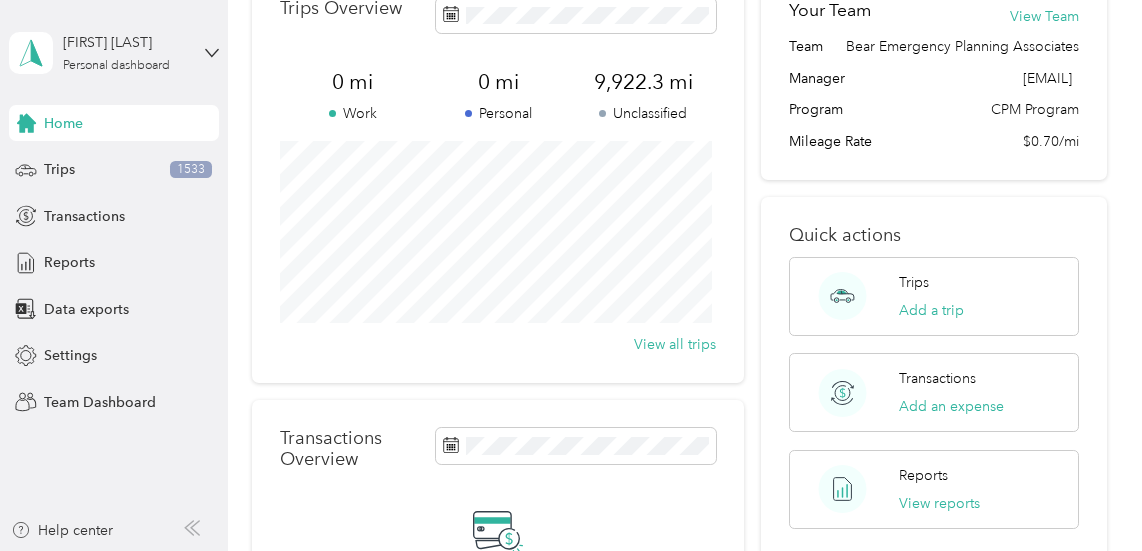 scroll, scrollTop: 0, scrollLeft: 0, axis: both 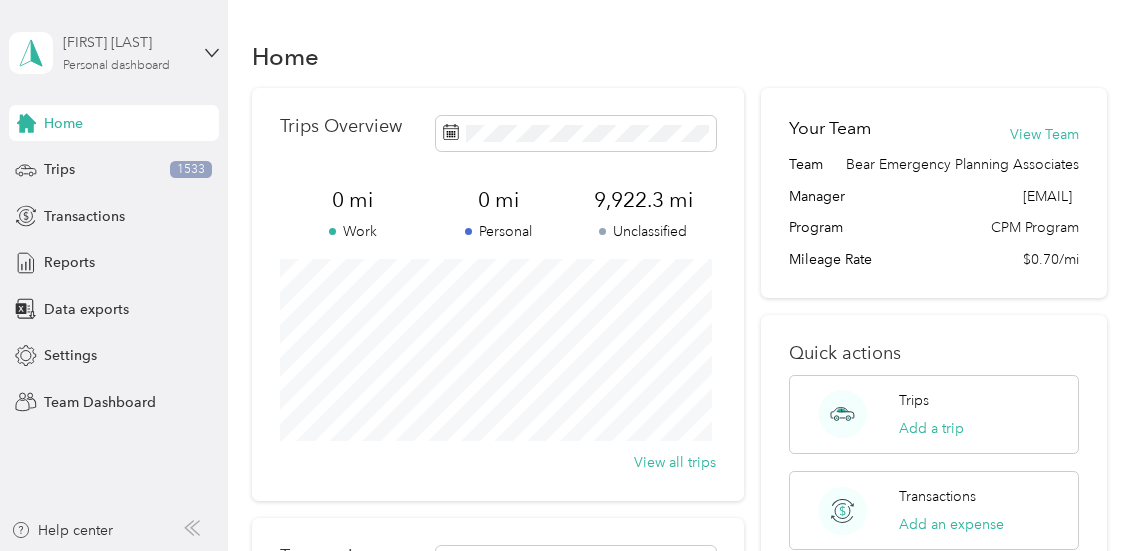 click on "Personal dashboard" at bounding box center [116, 66] 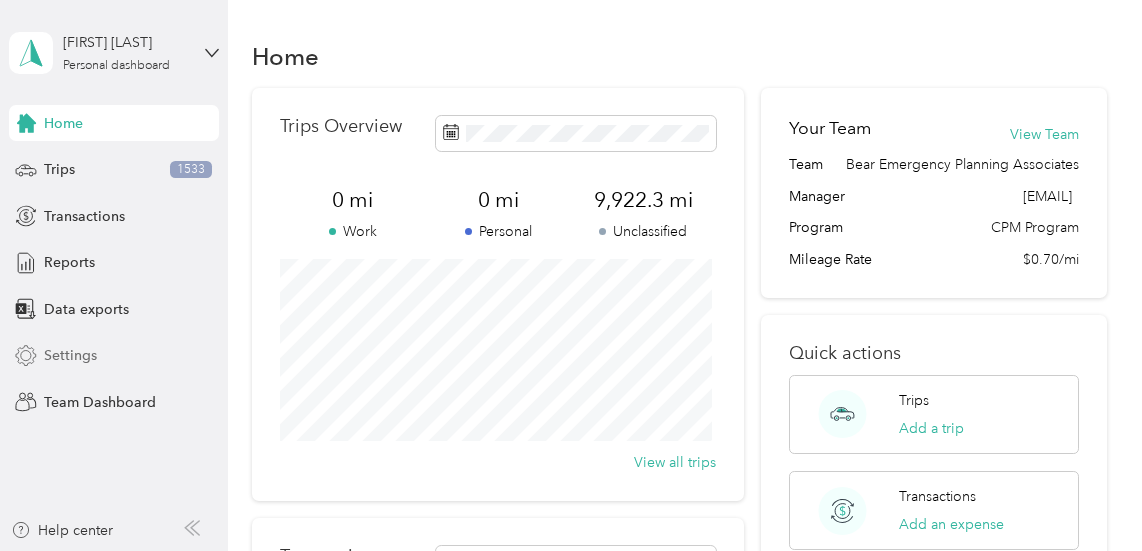 click on "Settings" at bounding box center (70, 355) 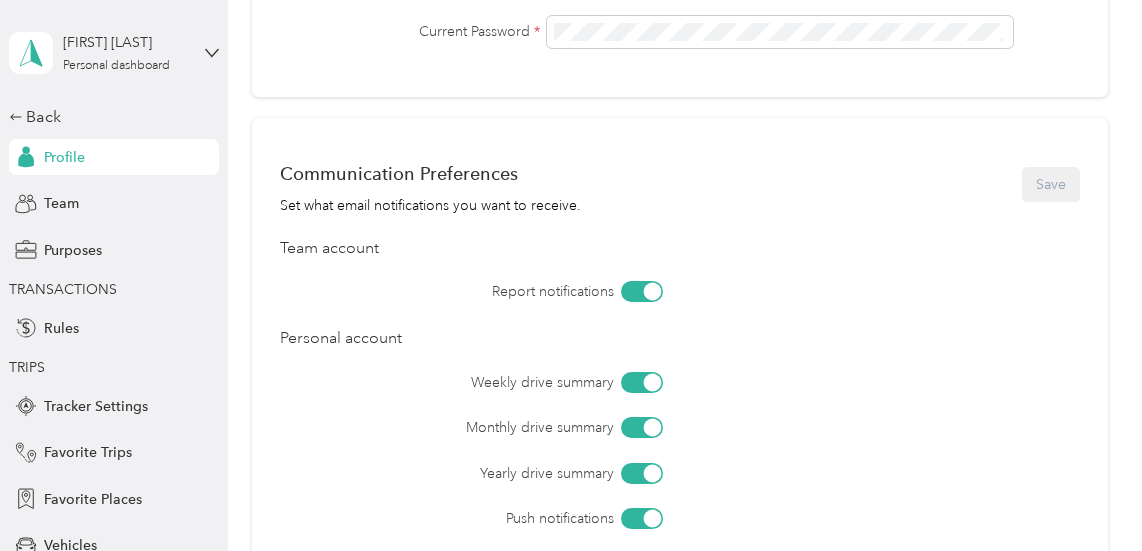 scroll, scrollTop: 619, scrollLeft: 0, axis: vertical 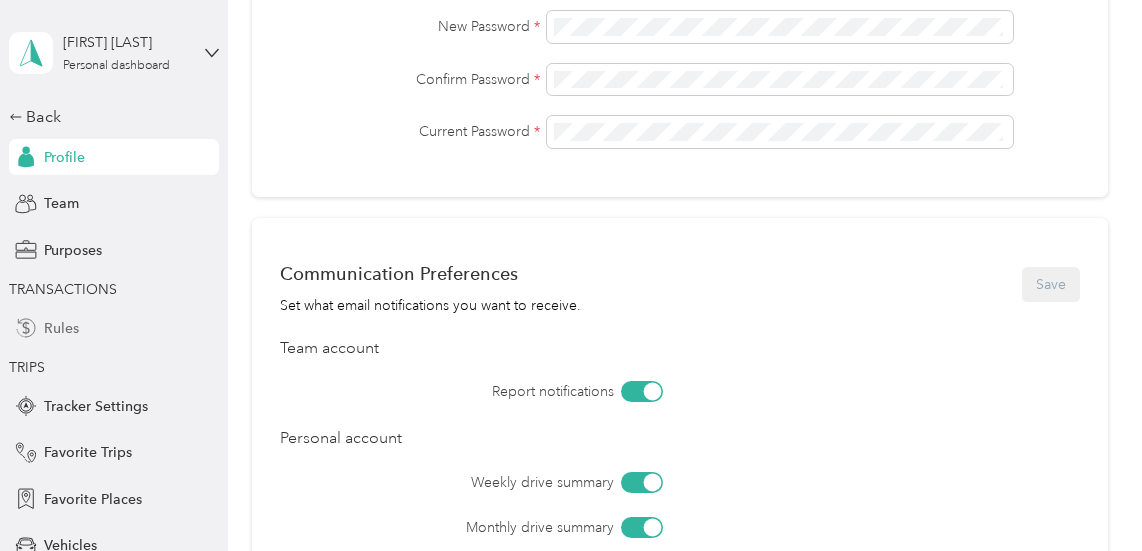 click on "Rules" at bounding box center [61, 328] 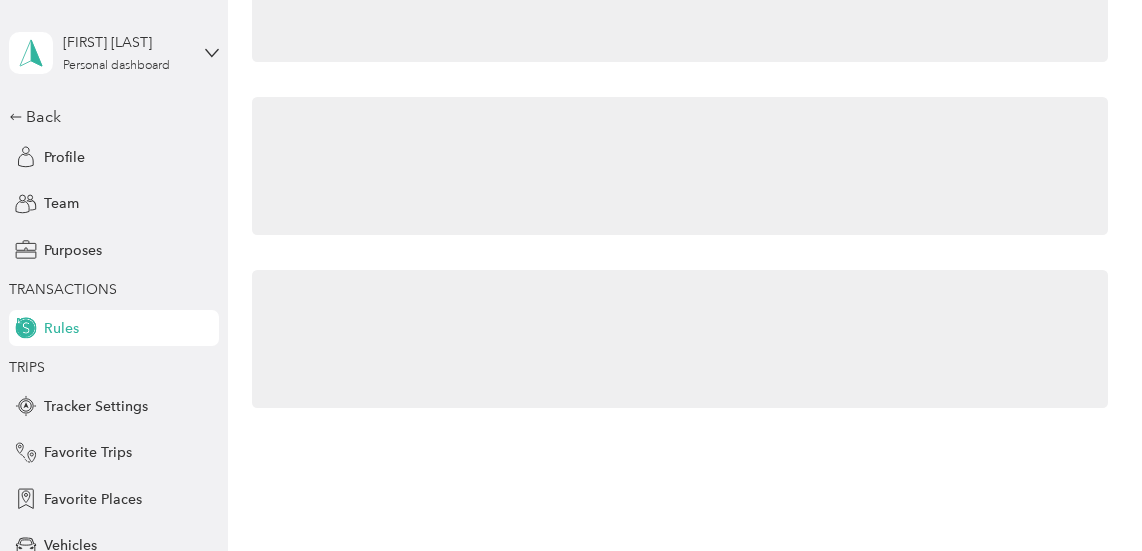 scroll, scrollTop: 0, scrollLeft: 0, axis: both 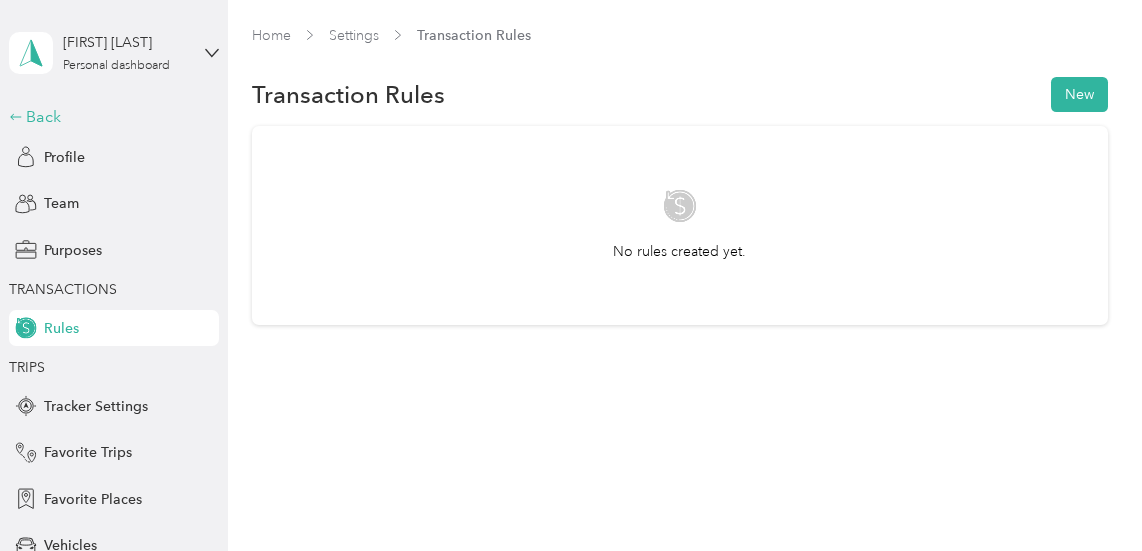 click on "Back" at bounding box center (109, 117) 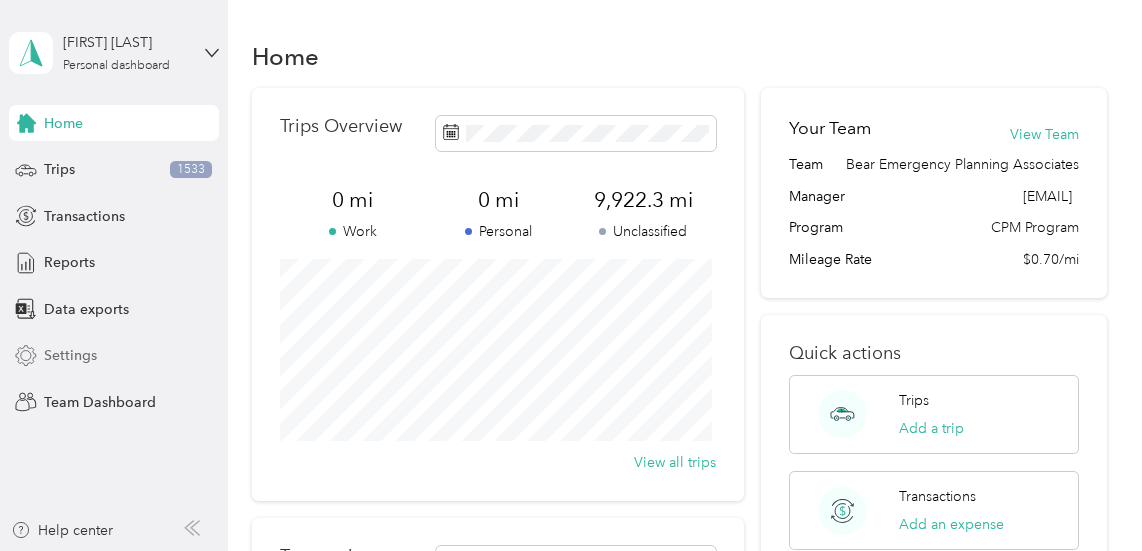 click on "Settings" at bounding box center [70, 355] 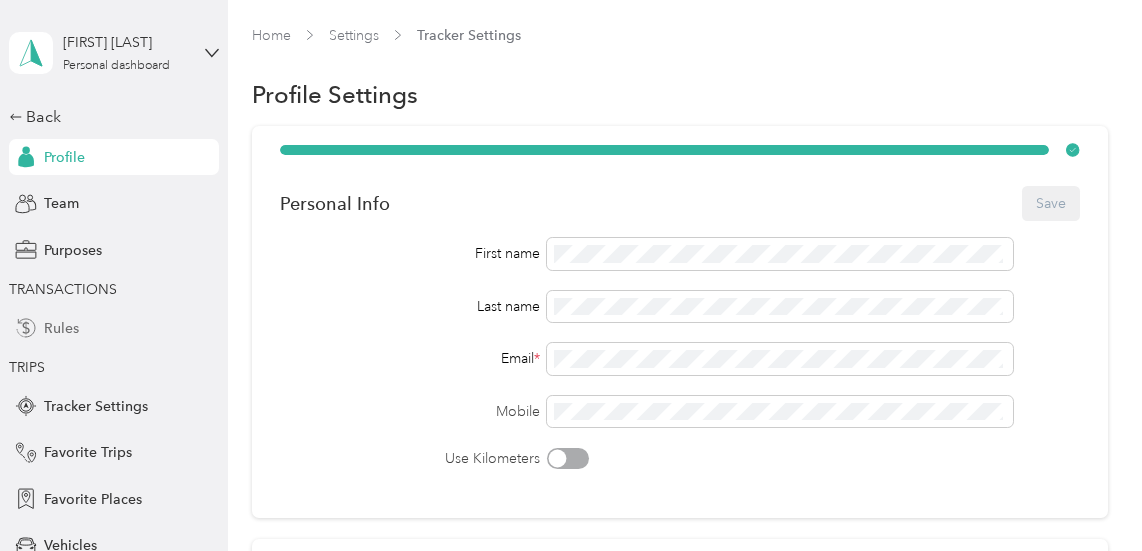scroll, scrollTop: 100, scrollLeft: 0, axis: vertical 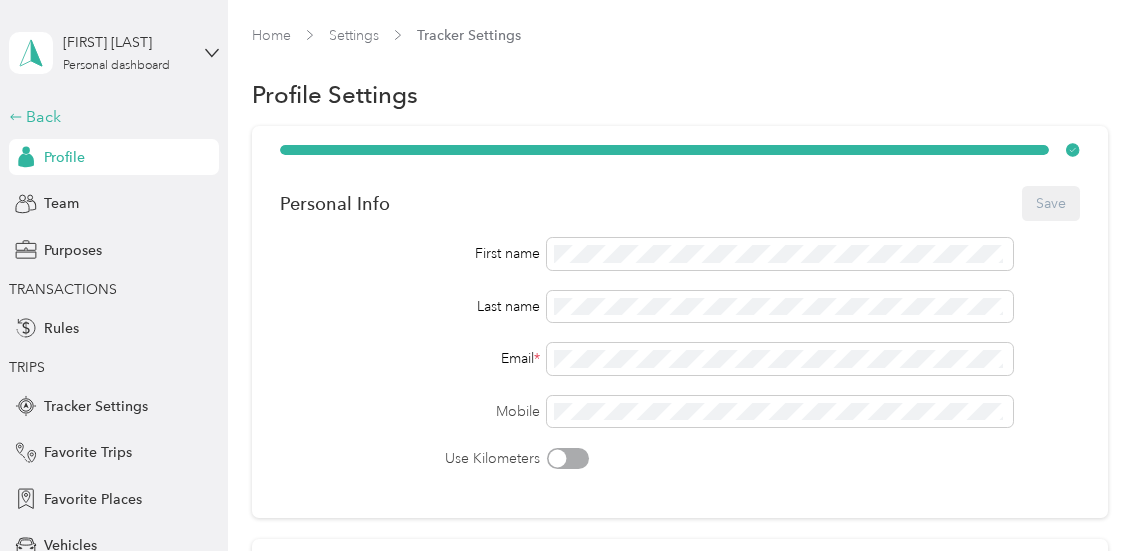 click on "Back" at bounding box center (109, 117) 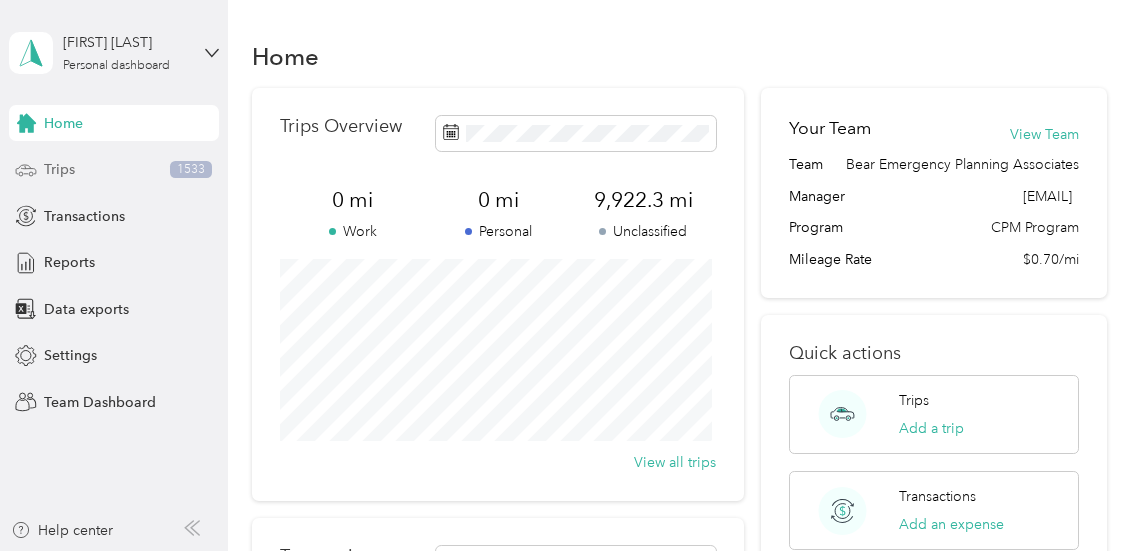 click on "Trips" at bounding box center [59, 169] 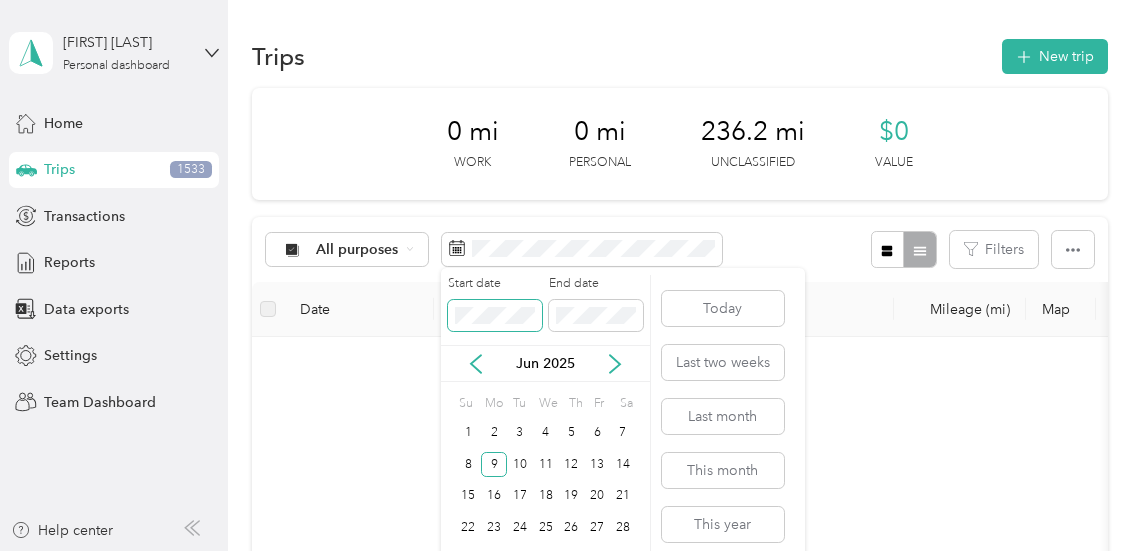 click on "[FIRST] [LAST] Personal dashboard Home Trips [NUMBER] Transactions Reports Data exports Settings Team Dashboard   Help center Trips New trip [NUMBER]   mi Work [NUMBER]   mi Personal [NUMBER]   mi Unclassified $[NUMBER] Value All purposes Filters Date Locations Mileage (mi) Map Mileage value Purpose Track Method Report                     Start date   End date   [MONTH] [YEAR] Su Mo Tu We Th Fr Sa [NUMBER] [NUMBER] [NUMBER] [NUMBER] [NUMBER] [NUMBER] [NUMBER] [NUMBER] [NUMBER] [NUMBER] [NUMBER] [NUMBER] [NUMBER] [NUMBER] [NUMBER] [NUMBER] [NUMBER] [NUMBER] [NUMBER] [NUMBER] [NUMBER] [NUMBER] [NUMBER] [NUMBER] [NUMBER] [NUMBER] [NUMBER] [NUMBER] [NUMBER] [NUMBER] [NUMBER] Today Last two weeks Last month This month This year Last year" at bounding box center [566, 275] 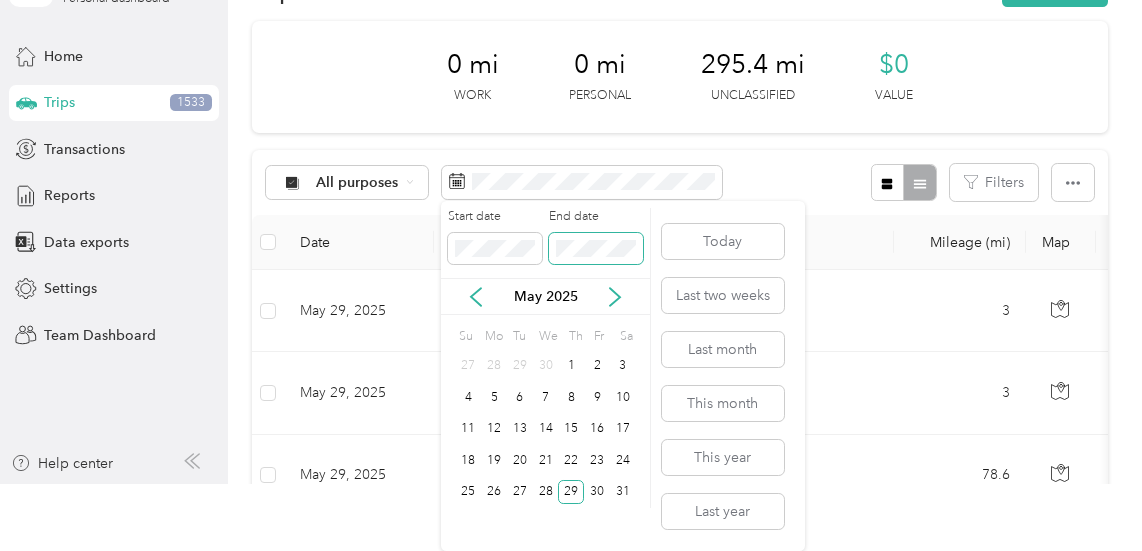 scroll, scrollTop: 0, scrollLeft: 0, axis: both 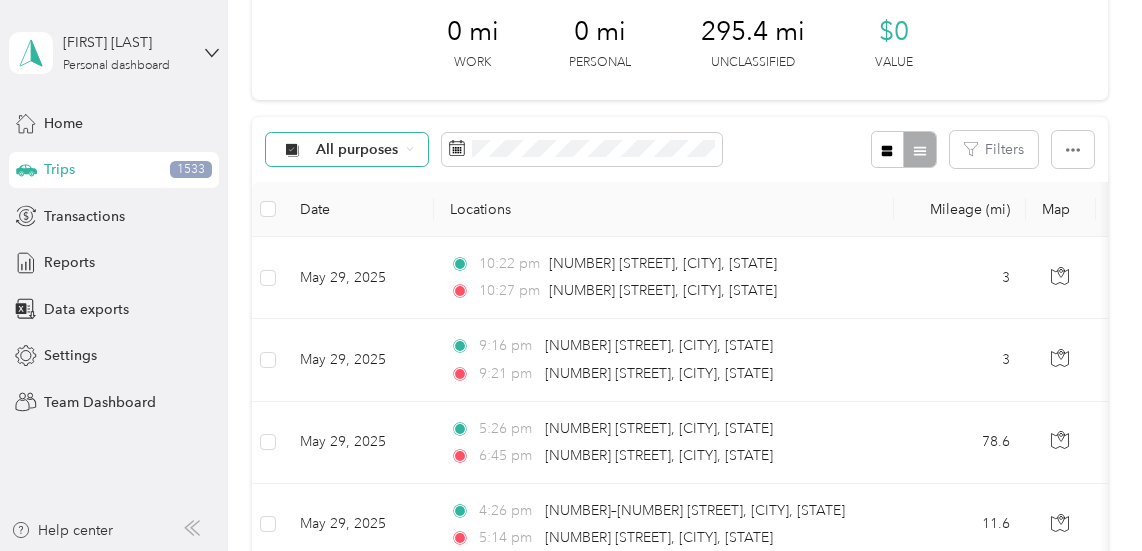 click on "All purposes" at bounding box center [357, 150] 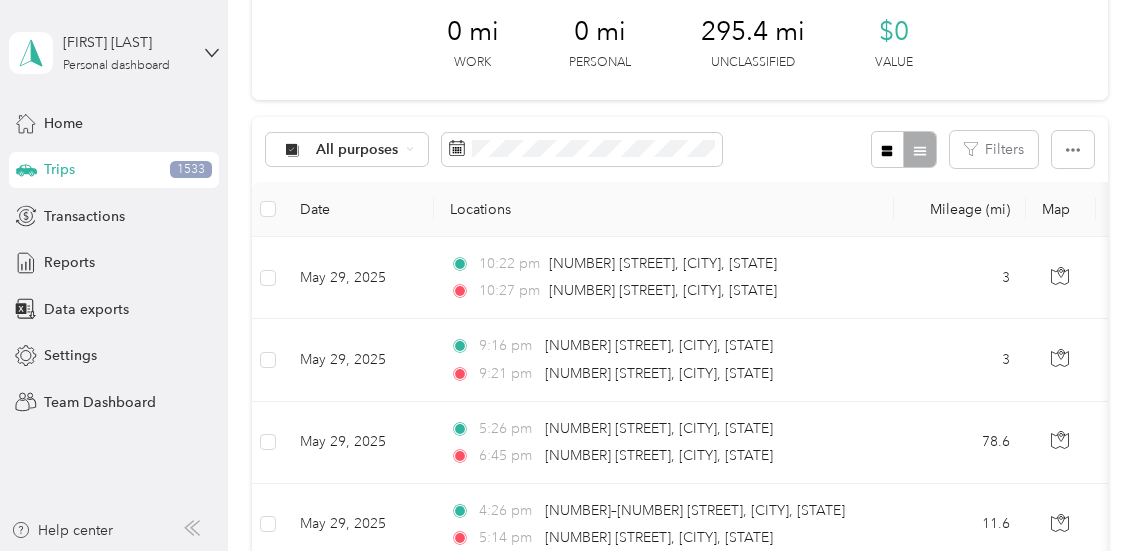 click on "[NUMBER]   mi Work [NUMBER]   mi Personal [NUMBER]   mi Unclassified $[NUMBER] Value" at bounding box center (679, 44) 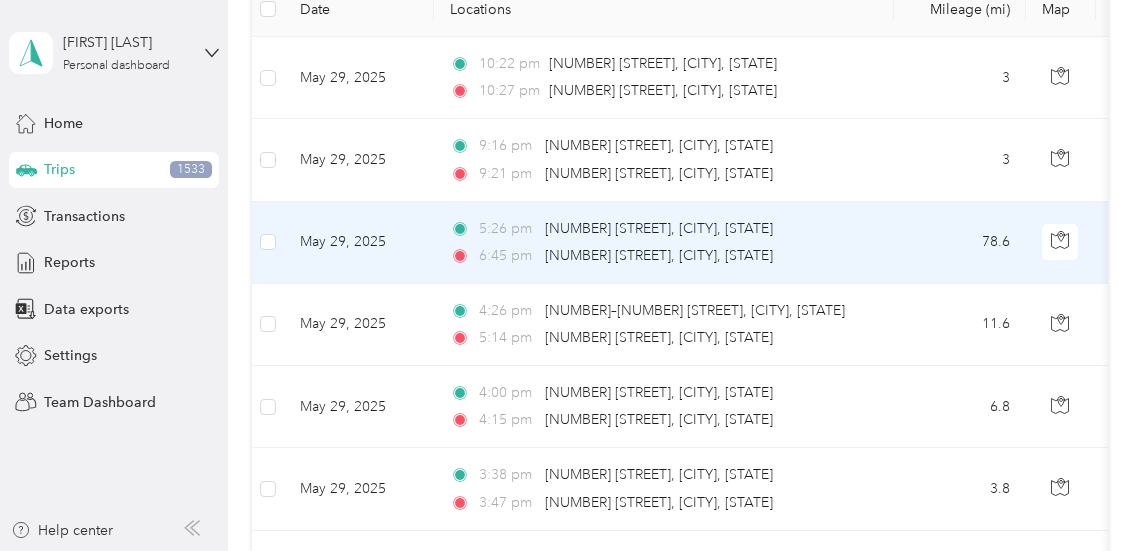 scroll, scrollTop: 0, scrollLeft: 0, axis: both 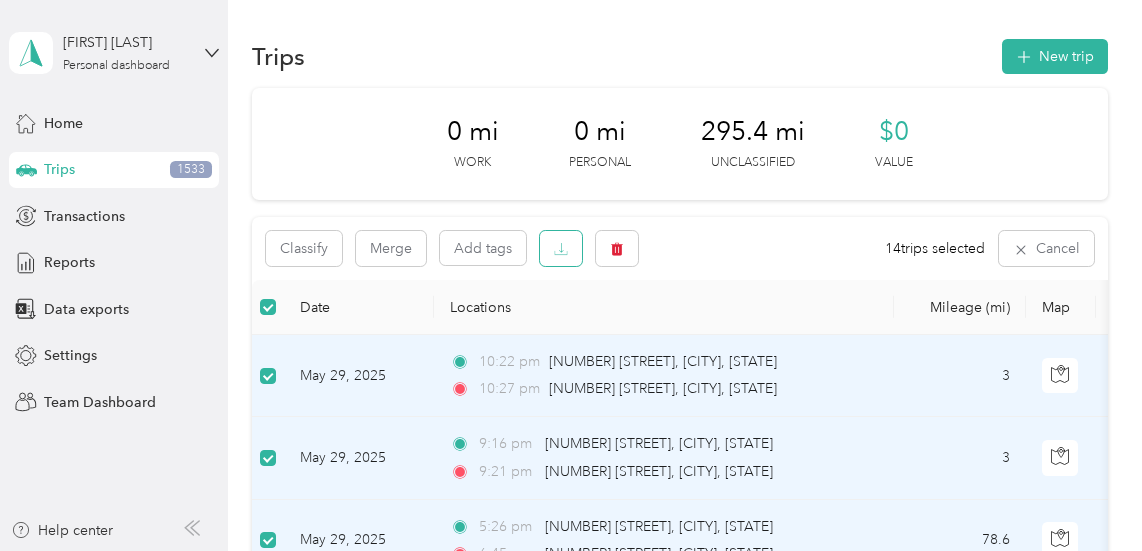 click 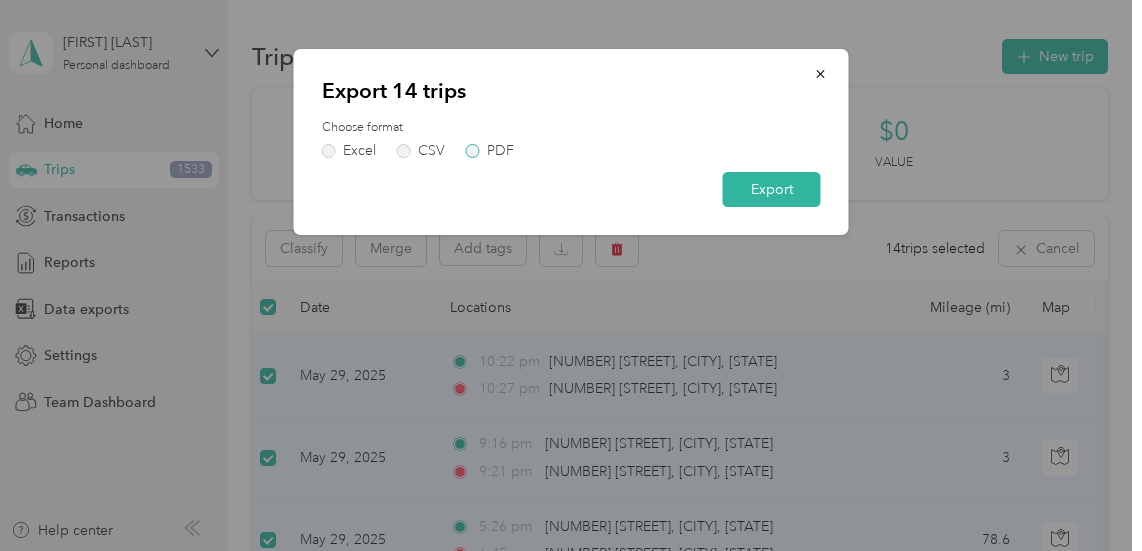 click on "PDF" at bounding box center (490, 151) 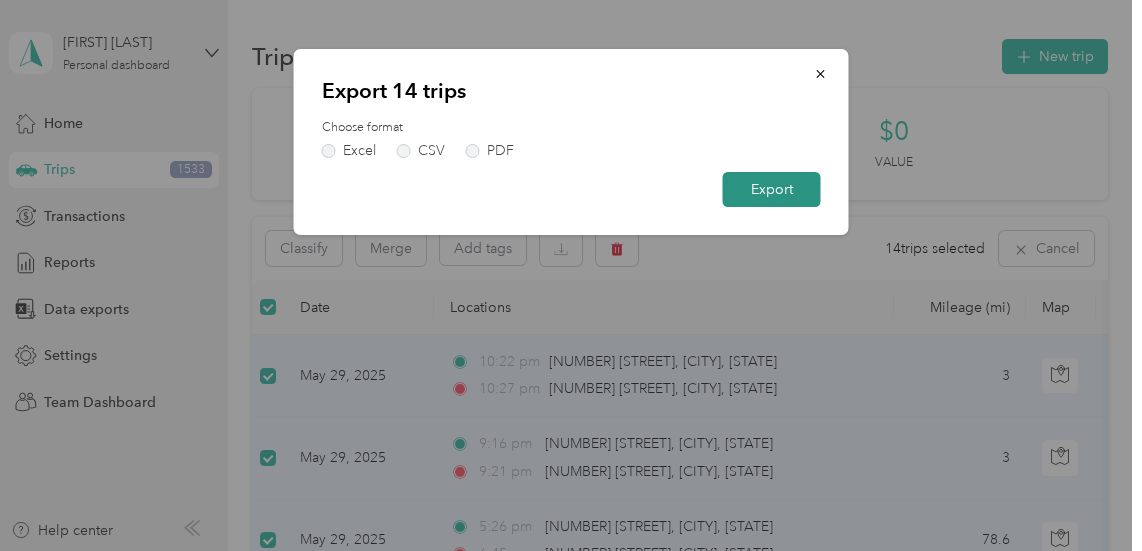 click on "Export" at bounding box center [772, 189] 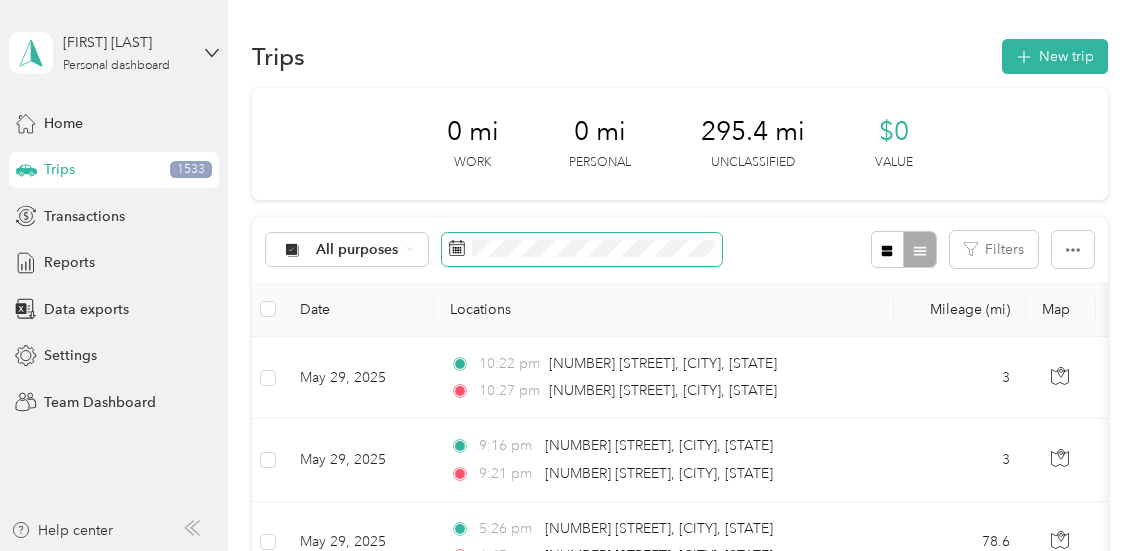 scroll, scrollTop: 100, scrollLeft: 0, axis: vertical 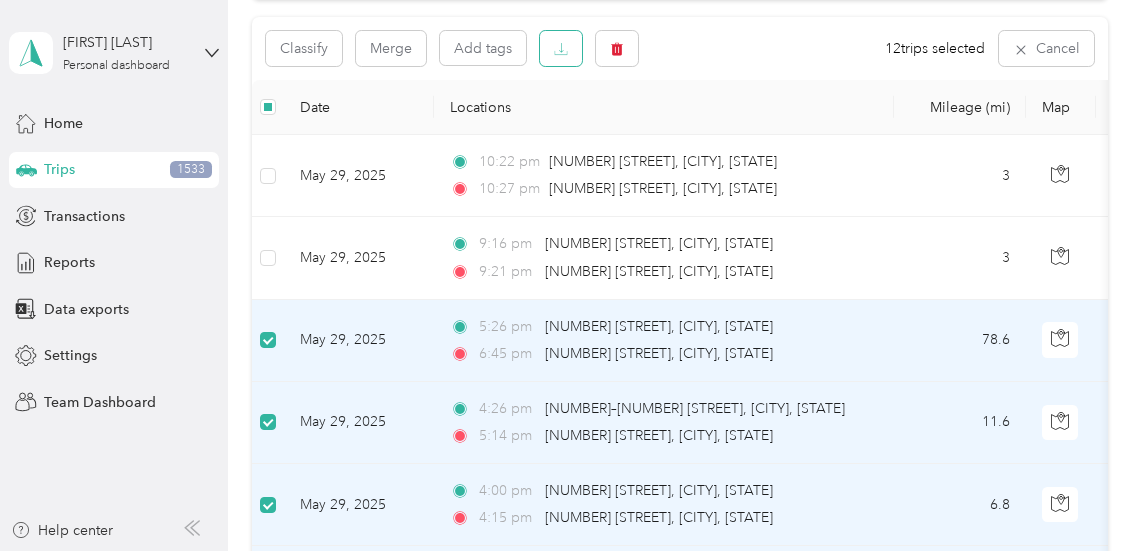click 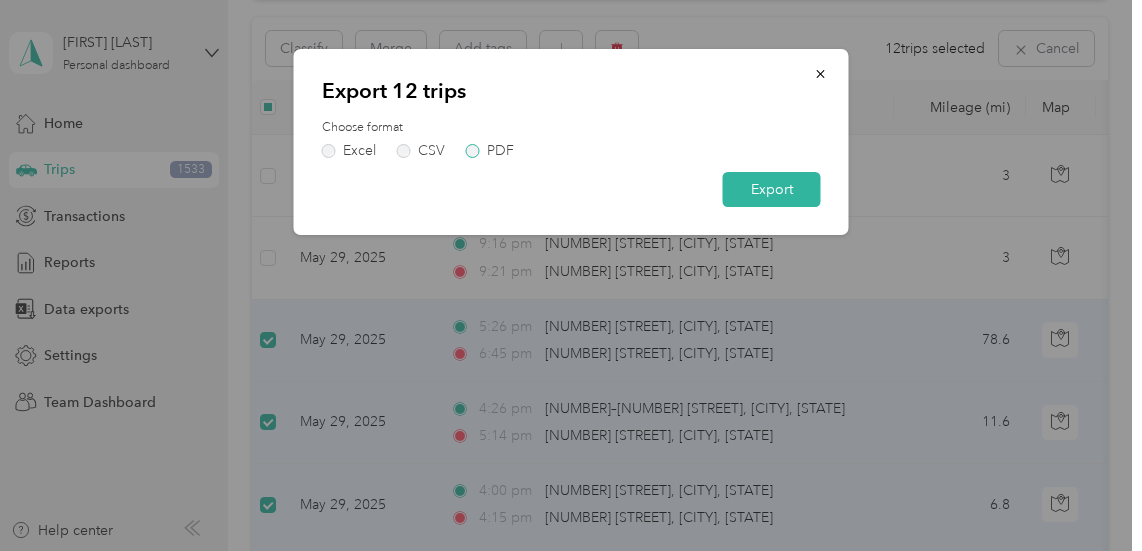 click on "PDF" at bounding box center [490, 151] 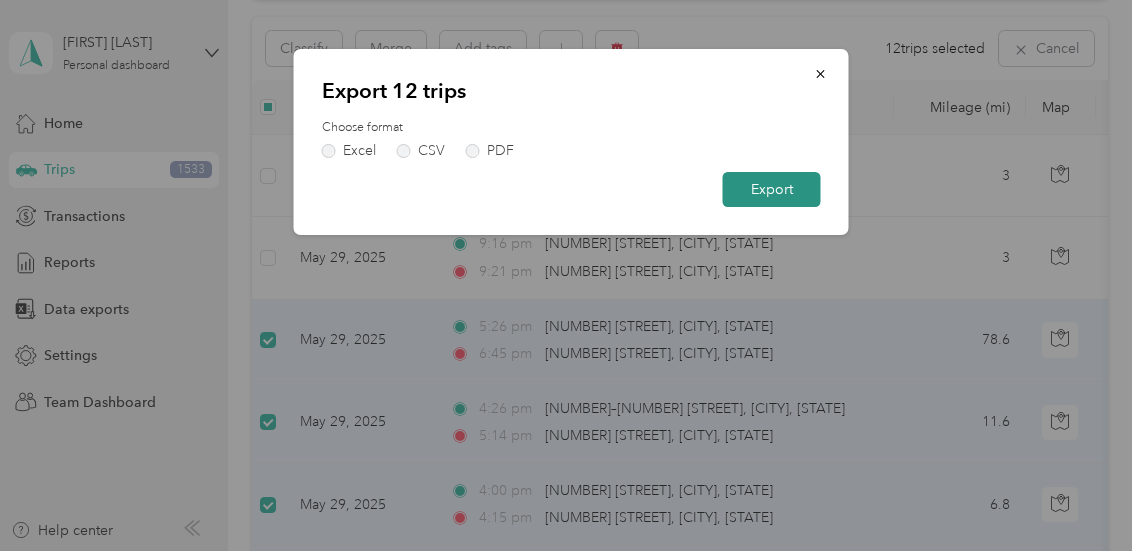 click on "Export" at bounding box center (772, 189) 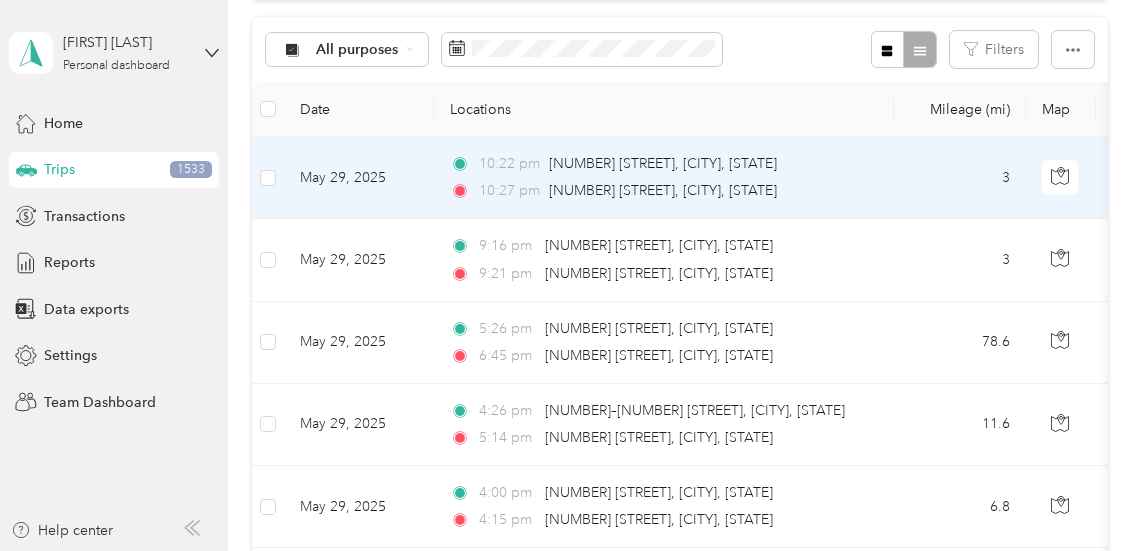 scroll, scrollTop: 0, scrollLeft: 0, axis: both 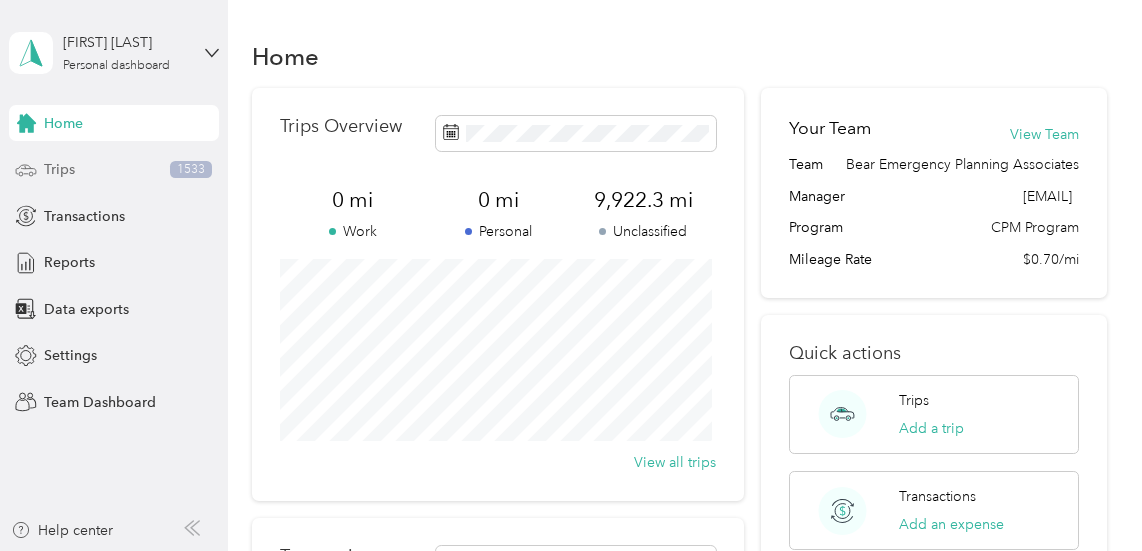 click on "Trips 1533" at bounding box center [114, 170] 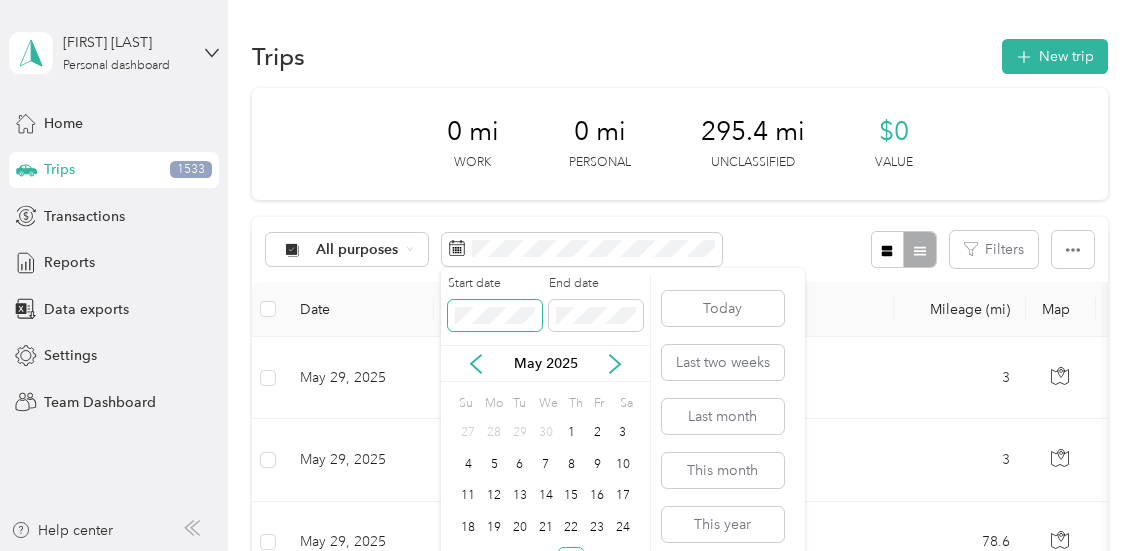 click on "[FIRST] [LAST] Personal dashboard Home Trips [NUMBER] Transactions Reports Data exports Settings Team Dashboard   Help center Trips New trip [NUMBER]   mi Work [NUMBER]   mi Personal [NUMBER]   mi Unclassified $[NUMBER] Value All purposes Filters Date Locations Mileage (mi) Map Mileage value Purpose Track Method Report                     [MONTH] [NUMBER], [YEAR] [TIME] [NUMBER] [STREET], [CITY], [STATE] [TIME] [NUMBER] [STREET], [CITY], [STATE] [NUMBER] $[NUMBER] GPS -- [MONTH] [NUMBER], [YEAR] [TIME] [STREET], [CITY], [STATE] [TIME] [NUMBER] [STREET], [CITY], [STATE] [NUMBER] $[NUMBER] GPS -- [MONTH] [NUMBER], [YEAR] [TIME] [STREET], [CITY], [STATE] [TIME] [NUMBER] [STREET], [CITY], [STATE] [NUMBER] $[NUMBER] GPS -- [MONTH] [NUMBER], [YEAR] [TIME] [NUMBER] [STREET], [CITY], [STATE] [TIME] [NUMBER] [STREET], [CITY], [STATE] [NUMBER] $[NUMBER] GPS -- [MONTH] [NUMBER], [YEAR] [TIME] [NUMBER] [STREET], [CITY], [STATE] [TIME] [NUMBER] [STREET], [CITY], [STATE] [NUMBER] $[NUMBER] GPS -- [MONTH] [NUMBER], [YEAR] [TIME] [TIME] [NUMBER] $[NUMBER] GPS -- --" at bounding box center [566, 275] 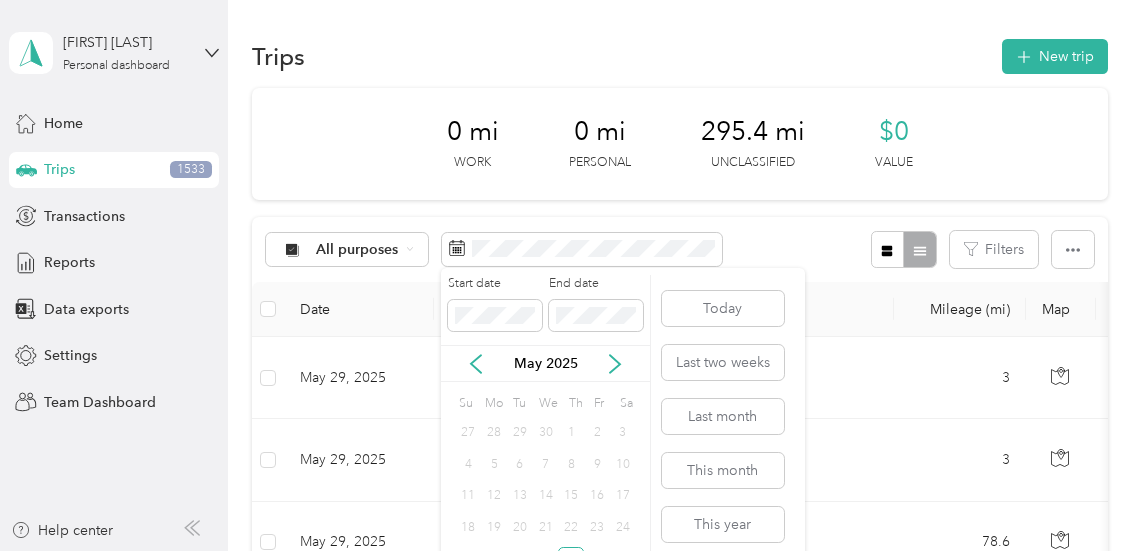 drag, startPoint x: 536, startPoint y: 310, endPoint x: 400, endPoint y: 303, distance: 136.18002 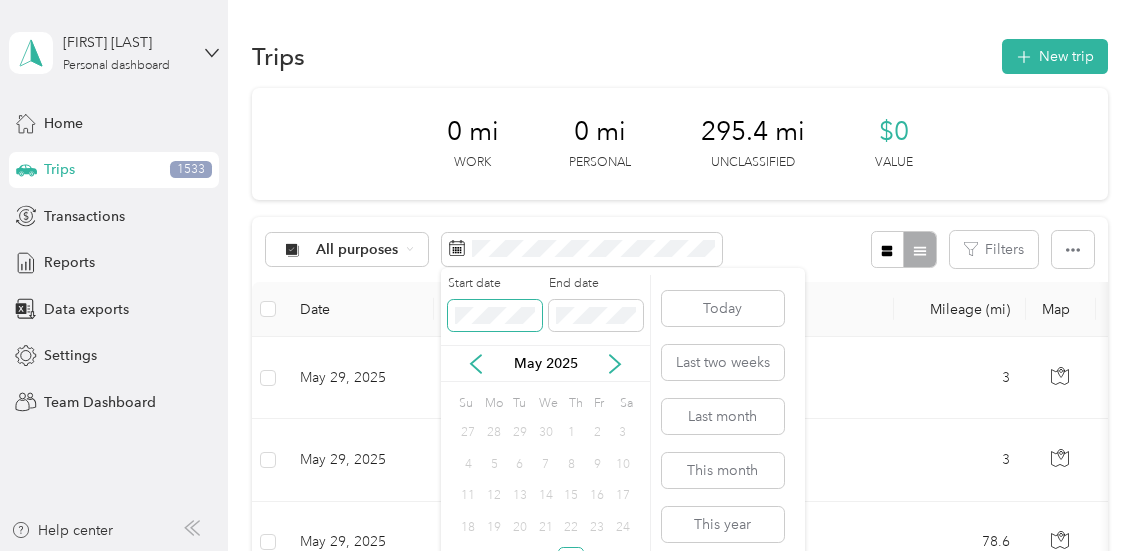 click on "[FIRST] [LAST] Personal dashboard Home Trips [NUMBER] Transactions Reports Data exports Settings Team Dashboard   Help center Trips New trip [NUMBER]   mi Work [NUMBER]   mi Personal [NUMBER]   mi Unclassified $[NUMBER] Value All purposes Filters Date Locations Mileage (mi) Map Mileage value Purpose Track Method Report                     [MONTH] [NUMBER], [YEAR] [TIME] [NUMBER] [STREET], [CITY], [STATE] [TIME] [NUMBER] [STREET], [CITY], [STATE] [NUMBER] $[NUMBER] GPS -- [MONTH] [NUMBER], [YEAR] [TIME] [STREET], [CITY], [STATE] [TIME] [NUMBER] [STREET], [CITY], [STATE] [NUMBER] $[NUMBER] GPS -- [MONTH] [NUMBER], [YEAR] [TIME] [STREET], [CITY], [STATE] [TIME] [NUMBER] [STREET], [CITY], [STATE] [NUMBER] $[NUMBER] GPS -- [MONTH] [NUMBER], [YEAR] [TIME] [NUMBER] [STREET], [CITY], [STATE] [TIME] [NUMBER] [STREET], [CITY], [STATE] [NUMBER] $[NUMBER] GPS -- [MONTH] [NUMBER], [YEAR] [TIME] [NUMBER] [STREET], [CITY], [STATE] [TIME] [NUMBER] [STREET], [CITY], [STATE] [NUMBER] $[NUMBER] GPS -- [MONTH] [NUMBER], [YEAR] [TIME] [TIME] [NUMBER] $[NUMBER] GPS -- --" at bounding box center [566, 275] 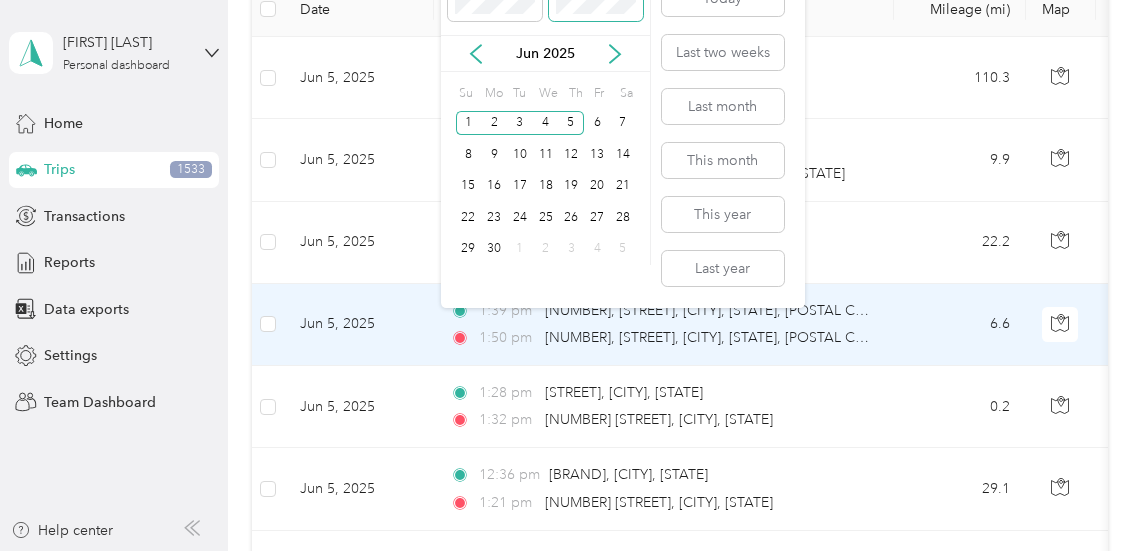 scroll, scrollTop: 200, scrollLeft: 0, axis: vertical 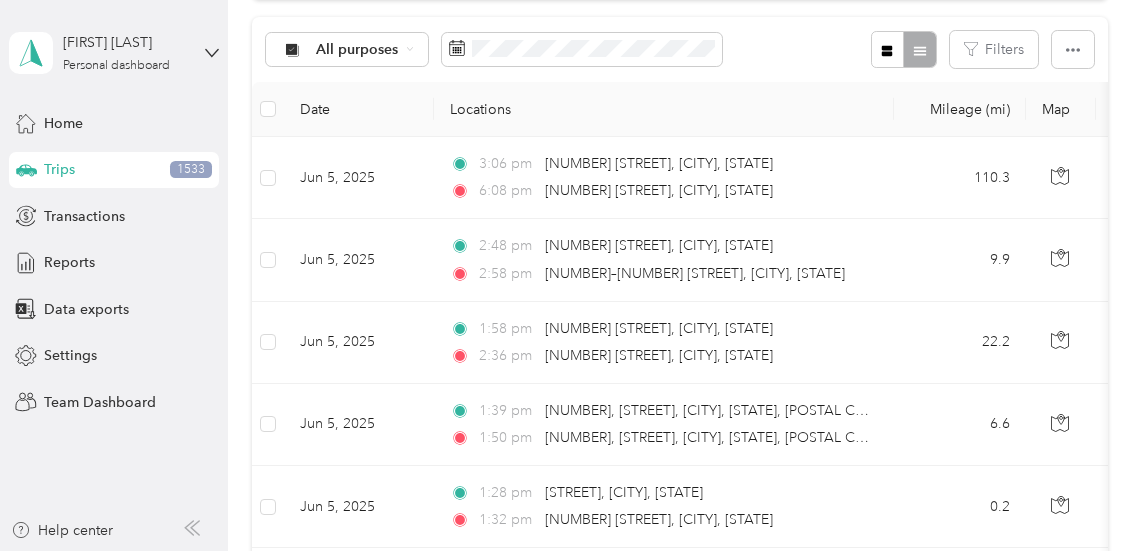 click on "All purposes Filters" at bounding box center [679, 49] 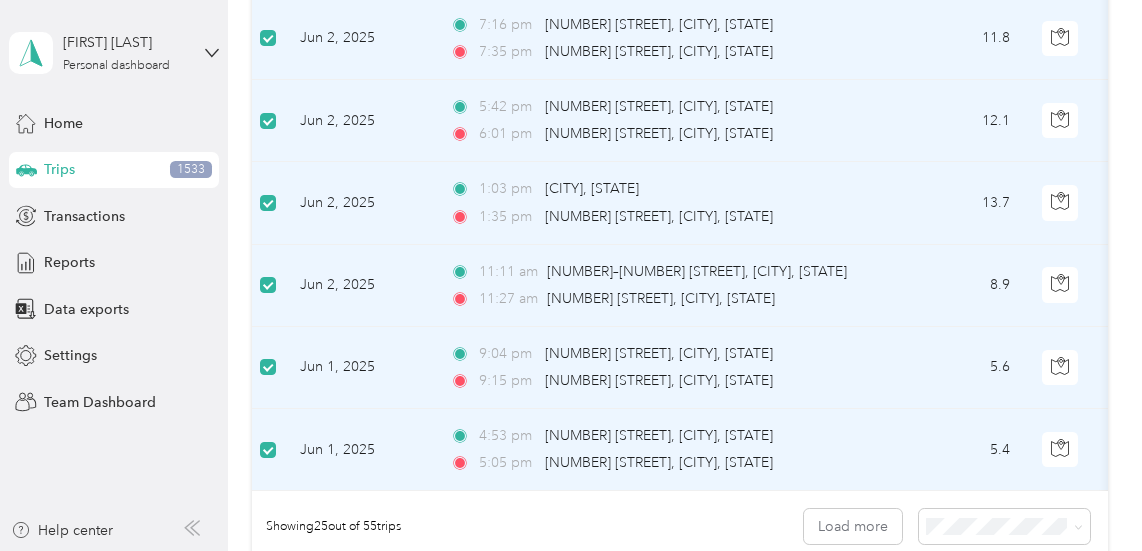 scroll, scrollTop: 2000, scrollLeft: 0, axis: vertical 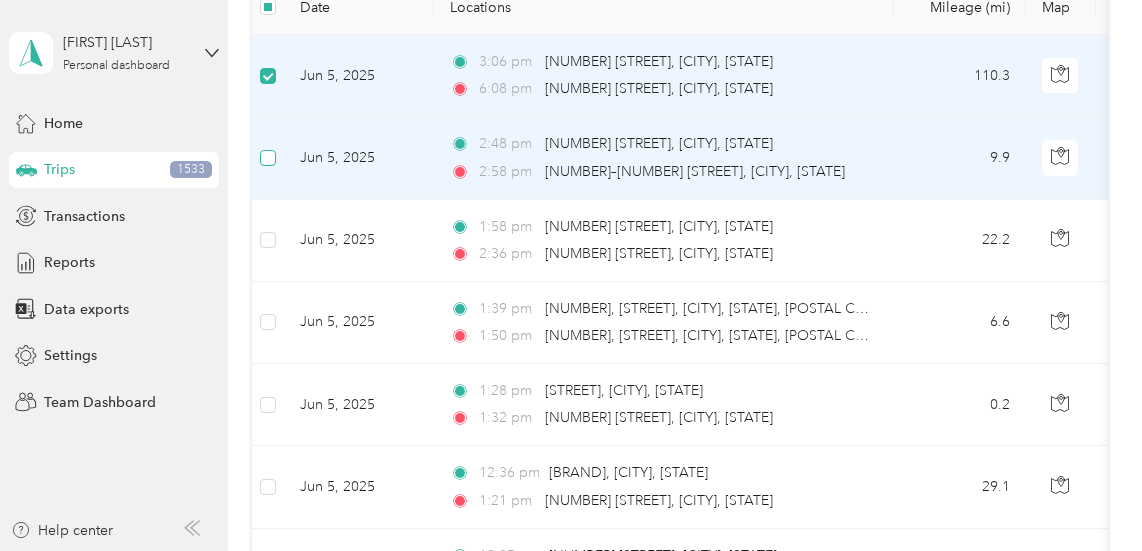 click at bounding box center (268, 158) 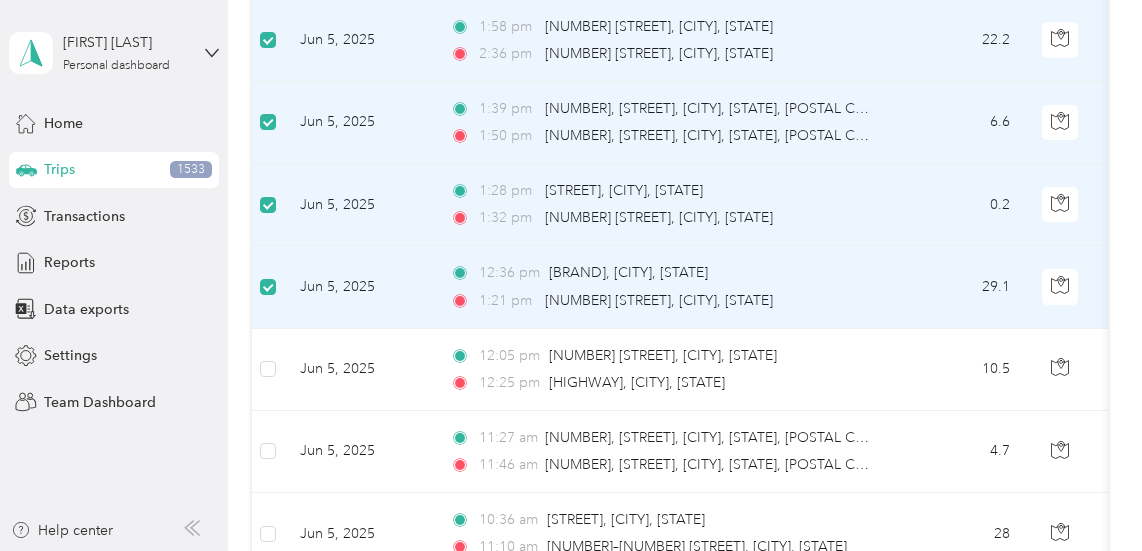 scroll, scrollTop: 600, scrollLeft: 0, axis: vertical 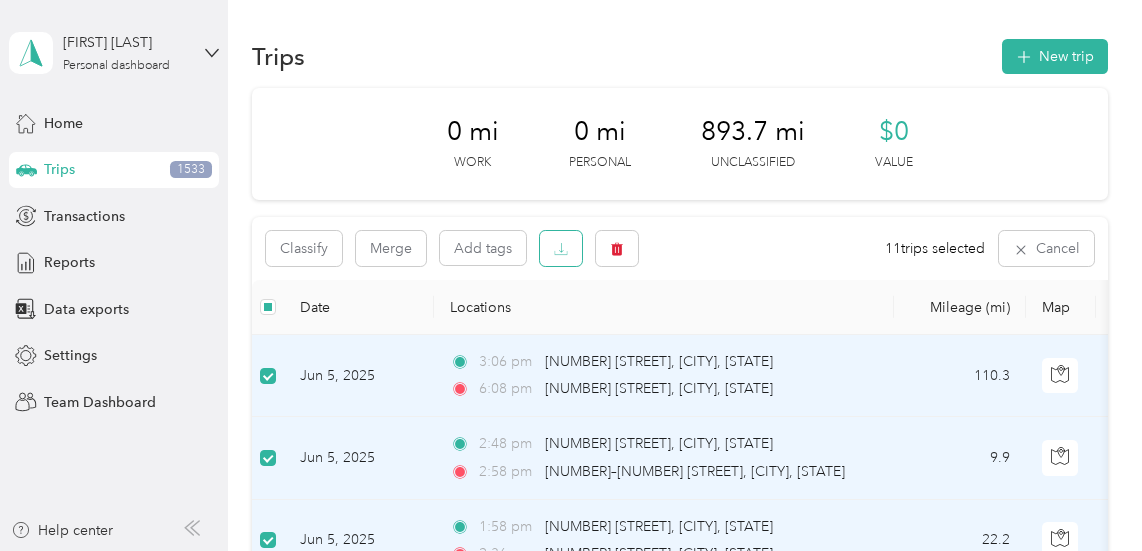 click 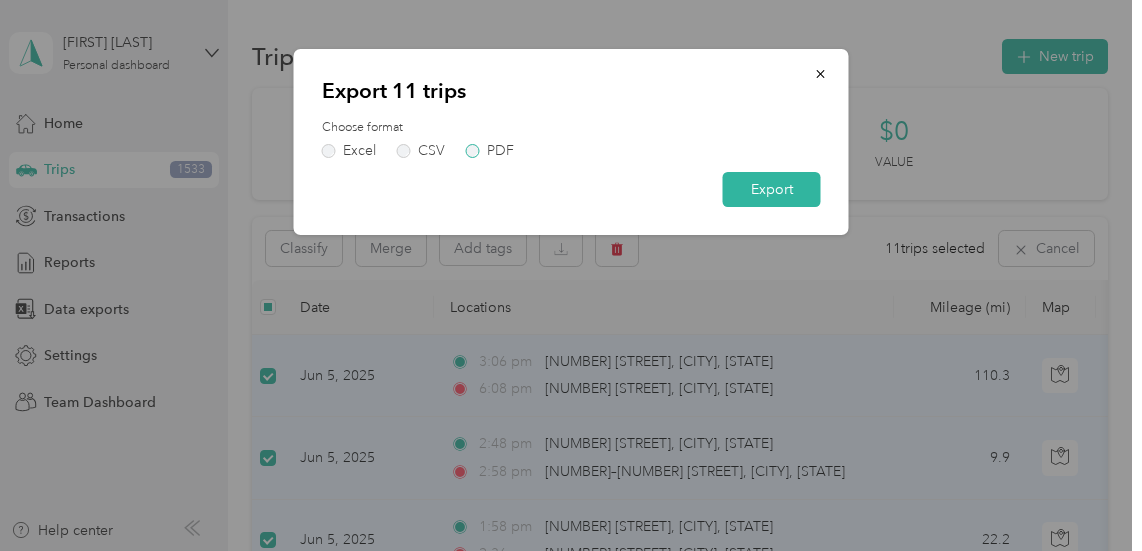 click on "PDF" at bounding box center (490, 151) 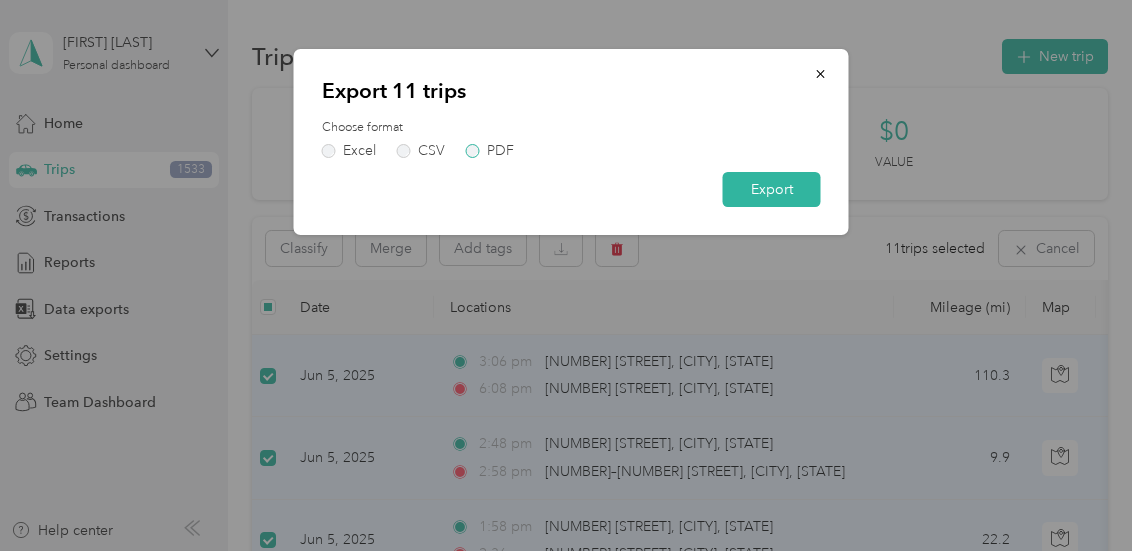click on "PDF" at bounding box center (490, 151) 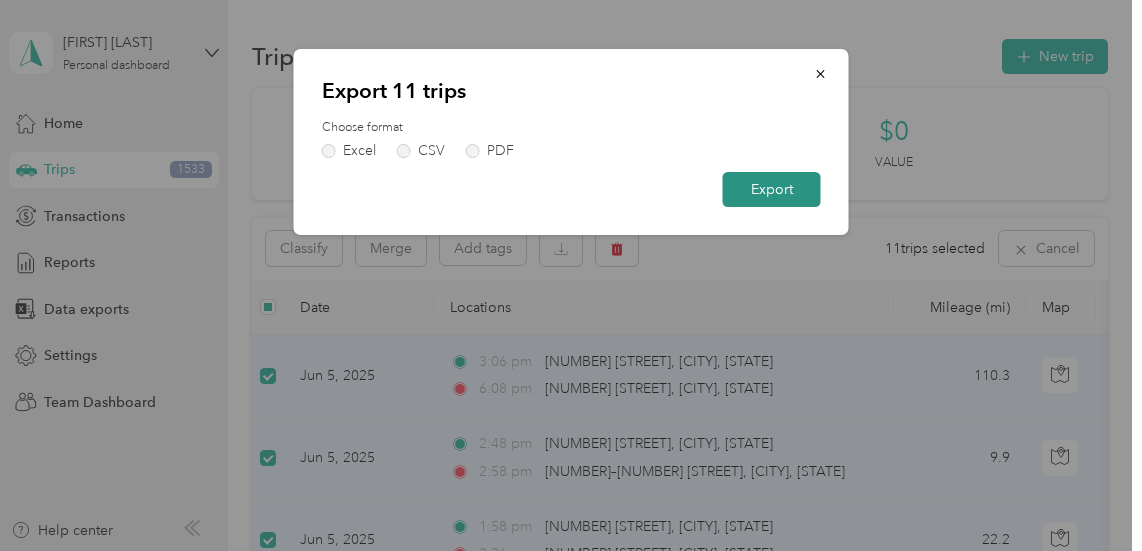 click on "Export" at bounding box center [772, 189] 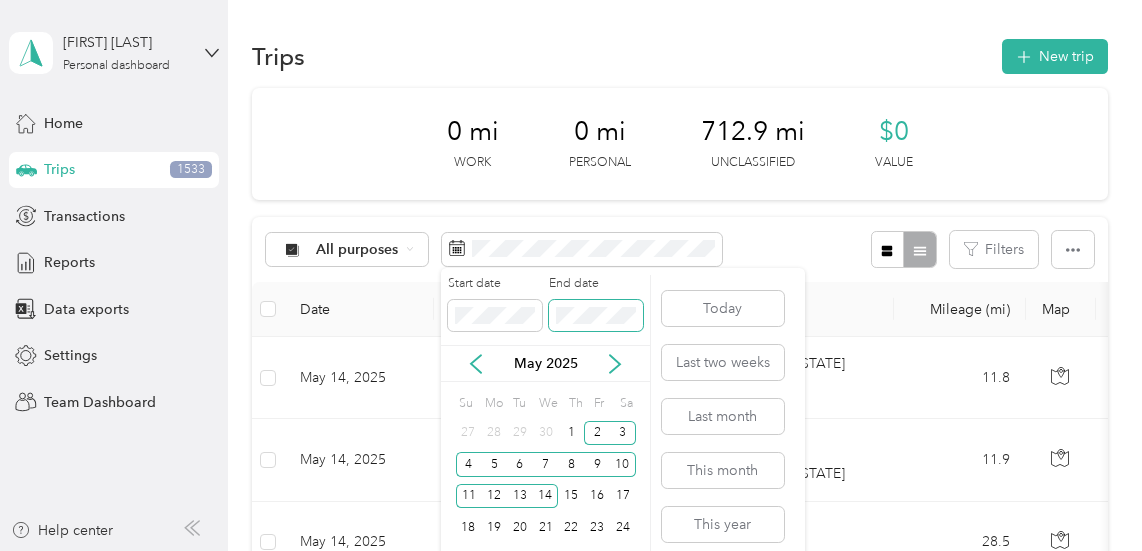 scroll, scrollTop: 67, scrollLeft: 0, axis: vertical 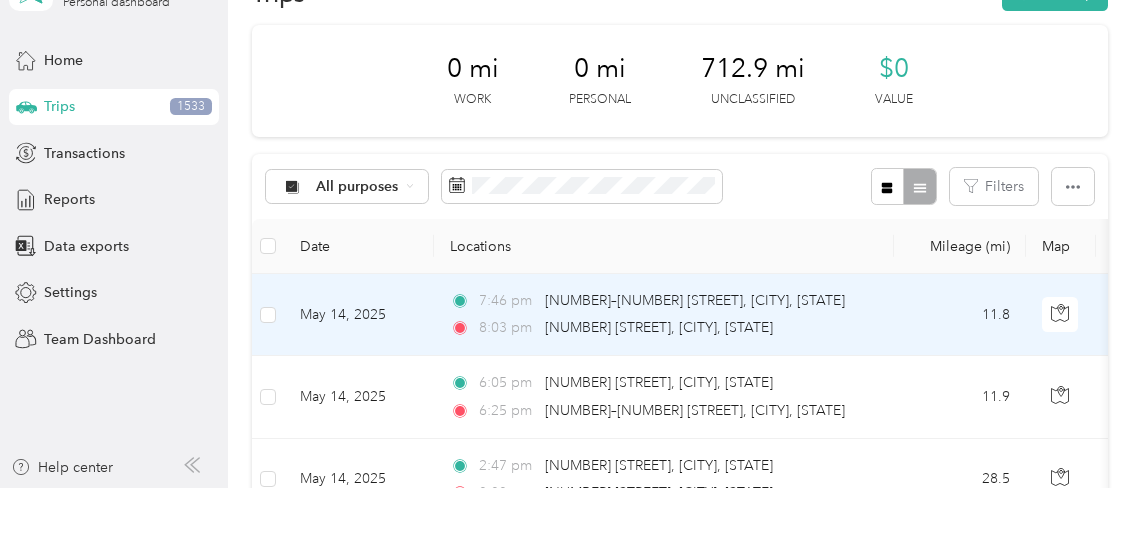 click on "[TIME] [NUMBER] [STREET], [CITY], [STATE]" at bounding box center (660, 328) 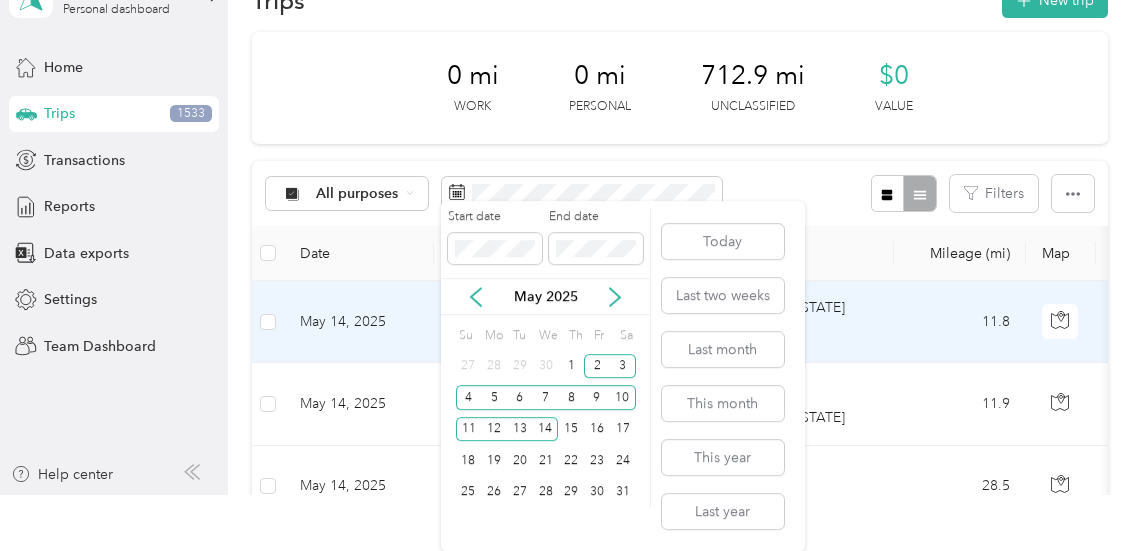 scroll, scrollTop: 0, scrollLeft: 0, axis: both 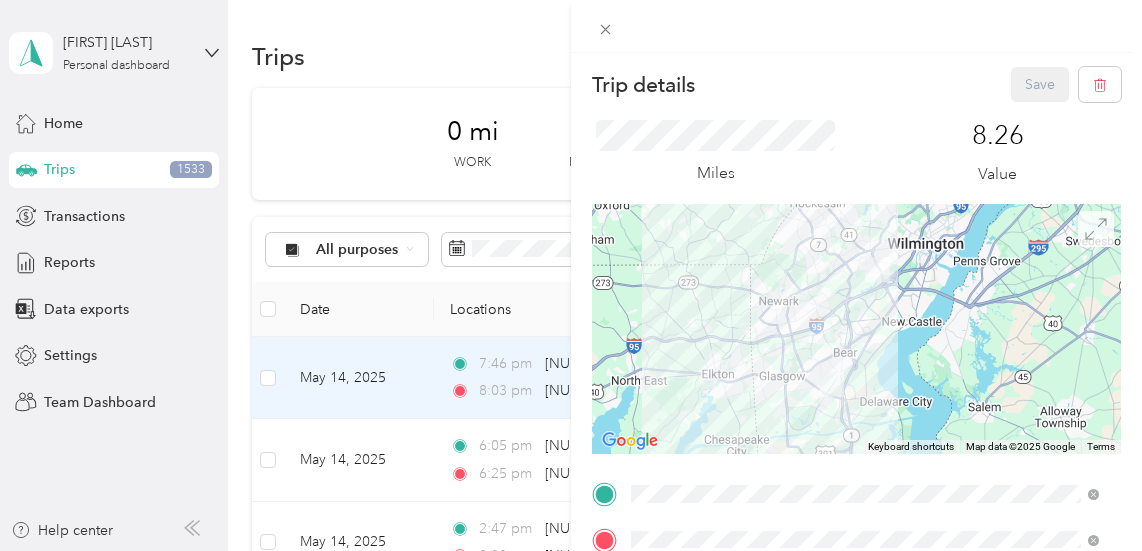 click 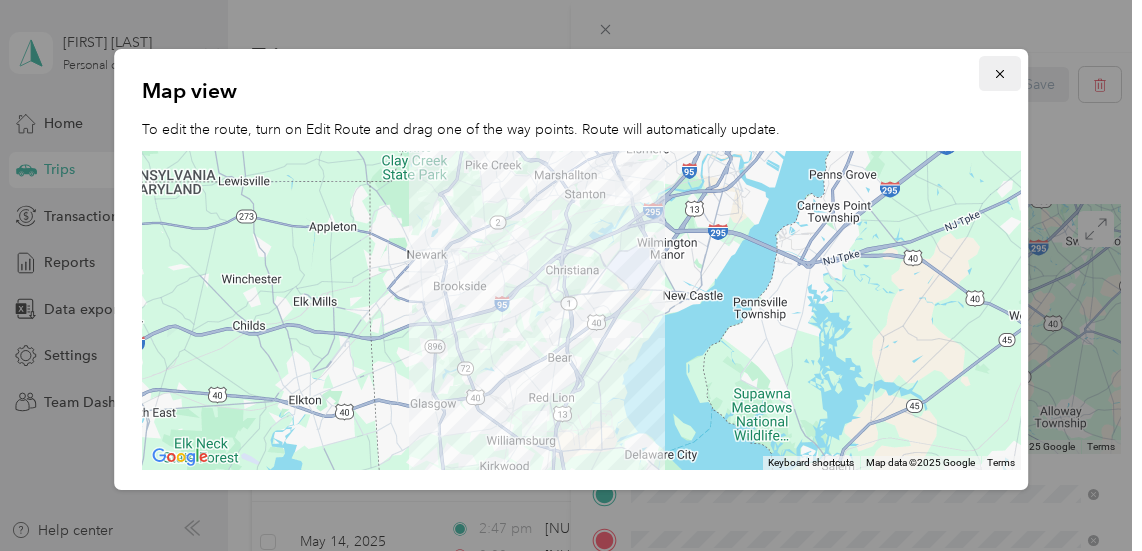 click 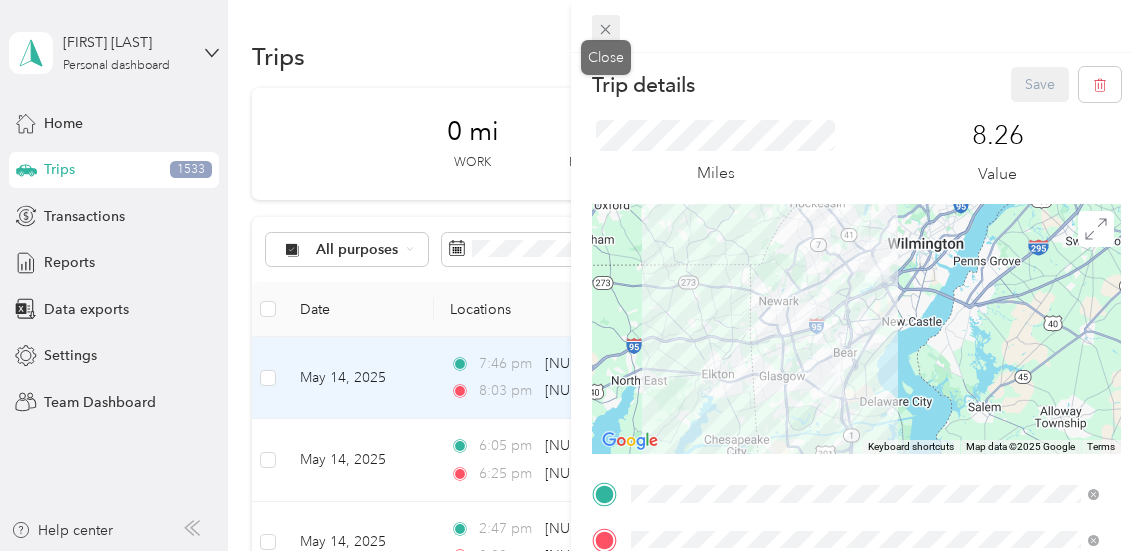 click 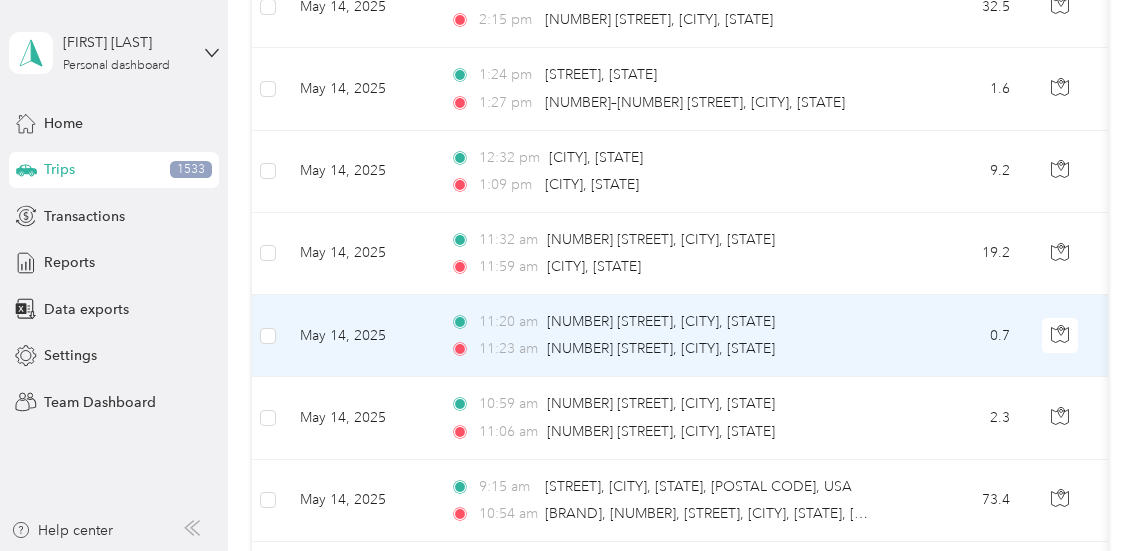 scroll, scrollTop: 800, scrollLeft: 0, axis: vertical 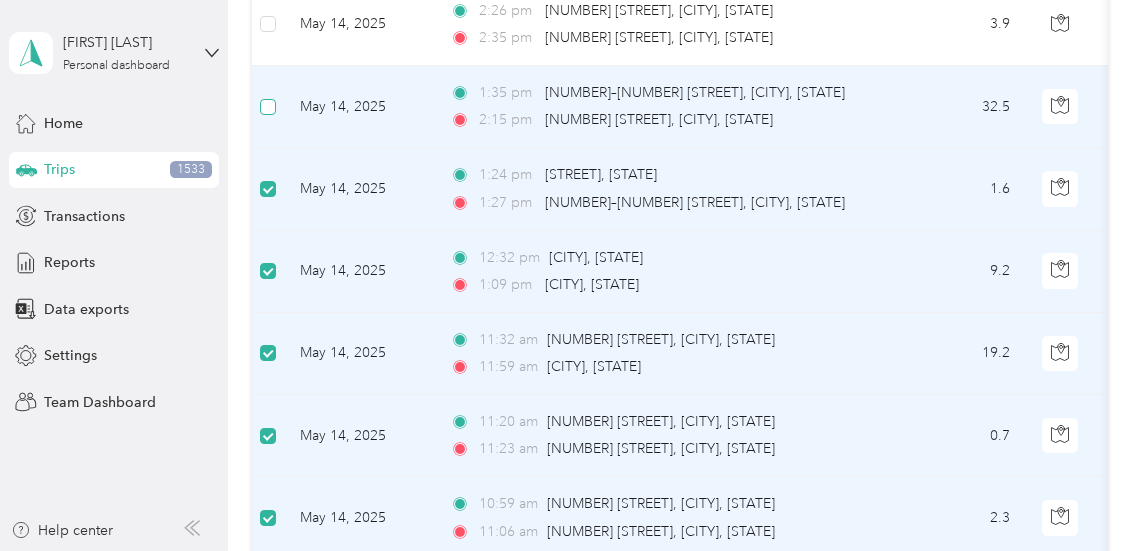 click at bounding box center (268, 107) 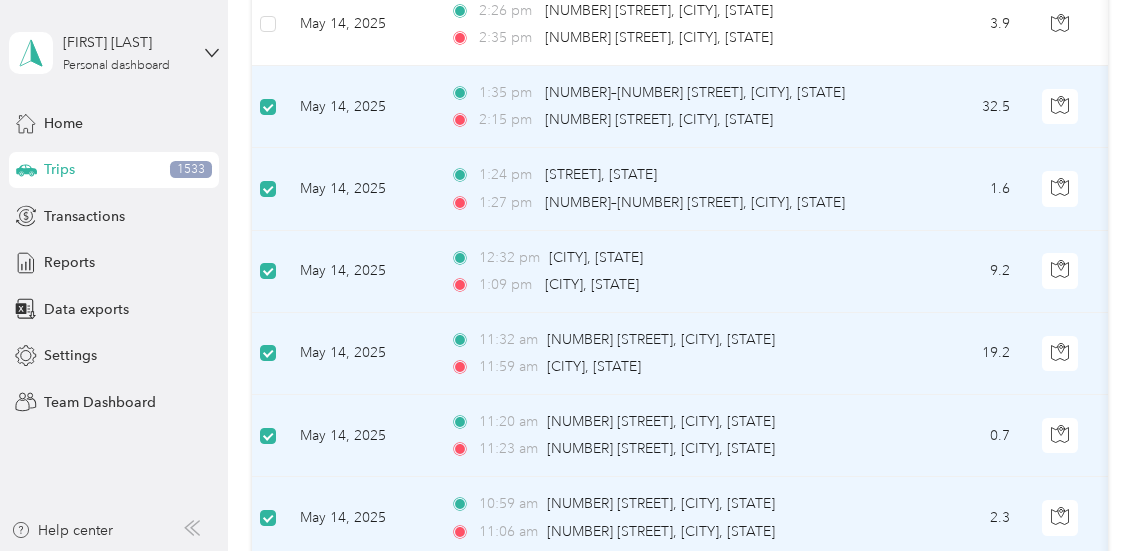 scroll, scrollTop: 498, scrollLeft: 0, axis: vertical 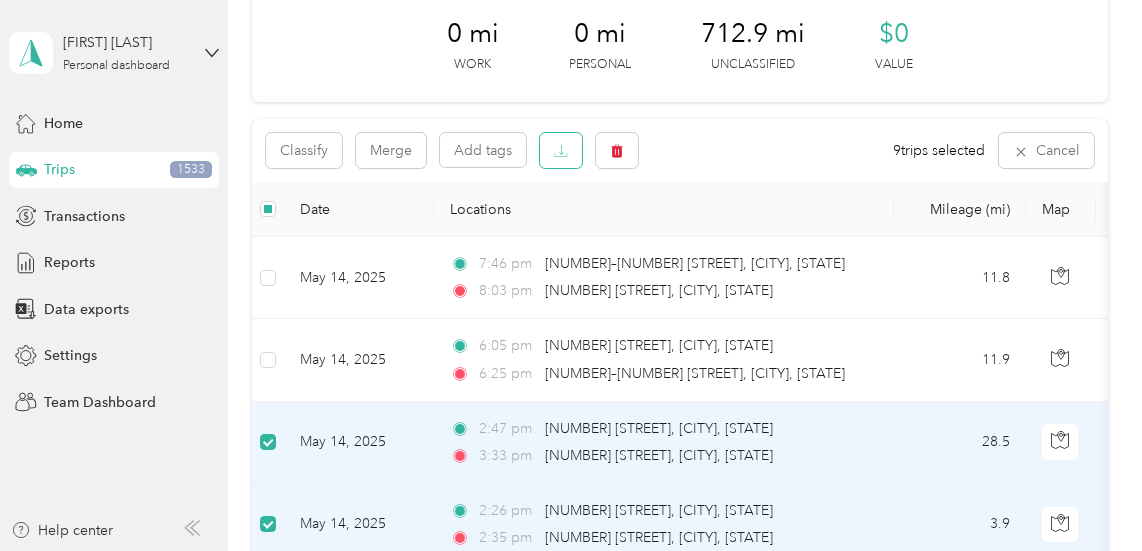 click 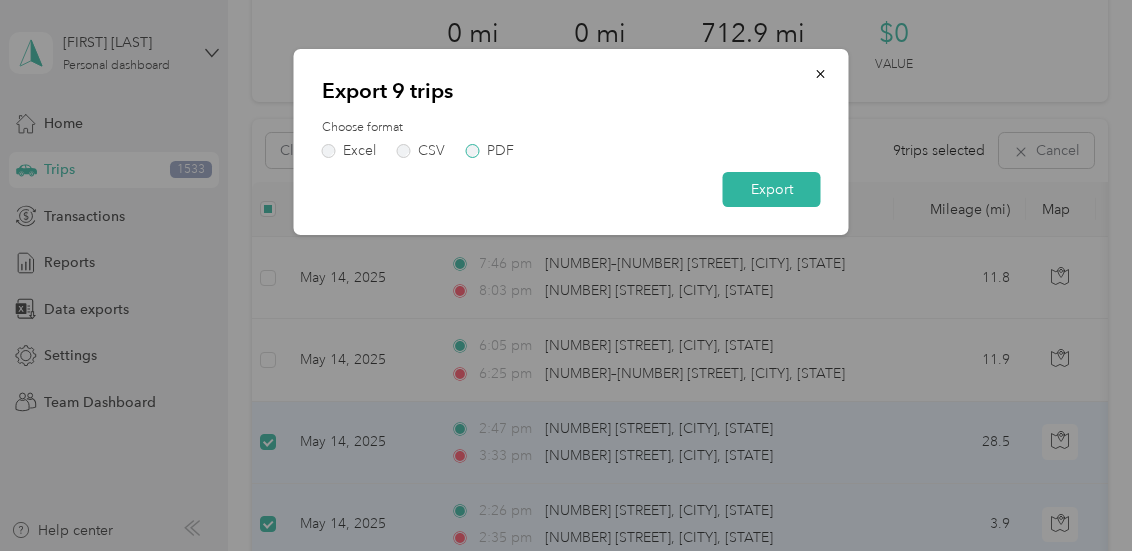 click on "PDF" at bounding box center [490, 151] 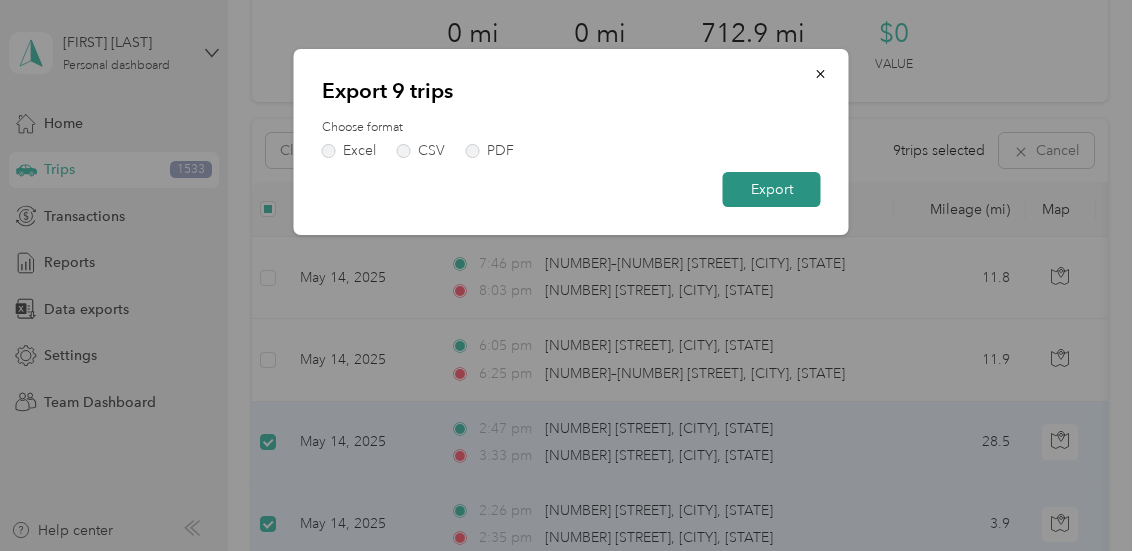 click on "Export" at bounding box center (772, 189) 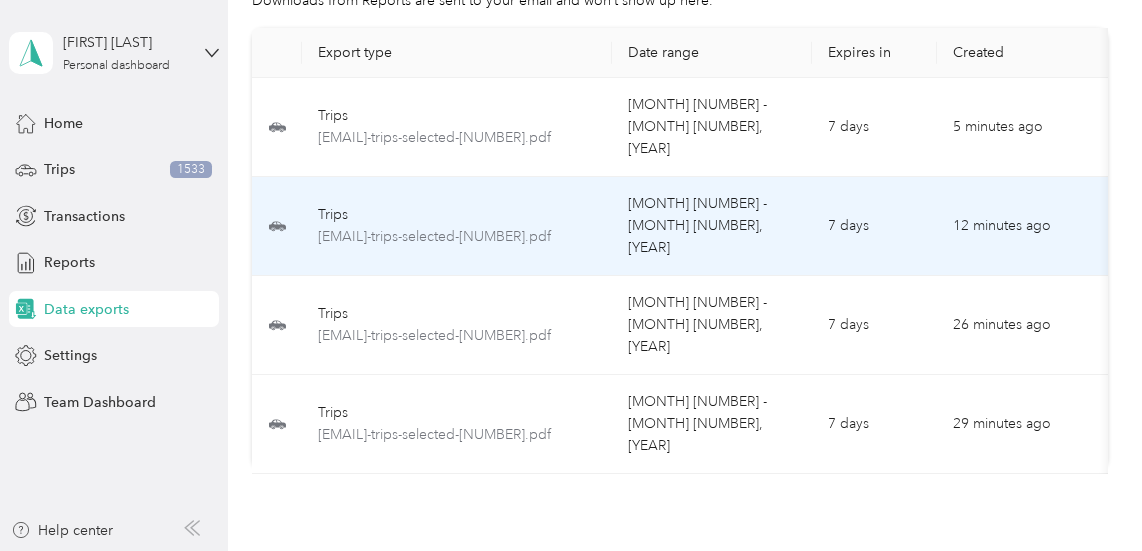 scroll, scrollTop: 0, scrollLeft: 0, axis: both 